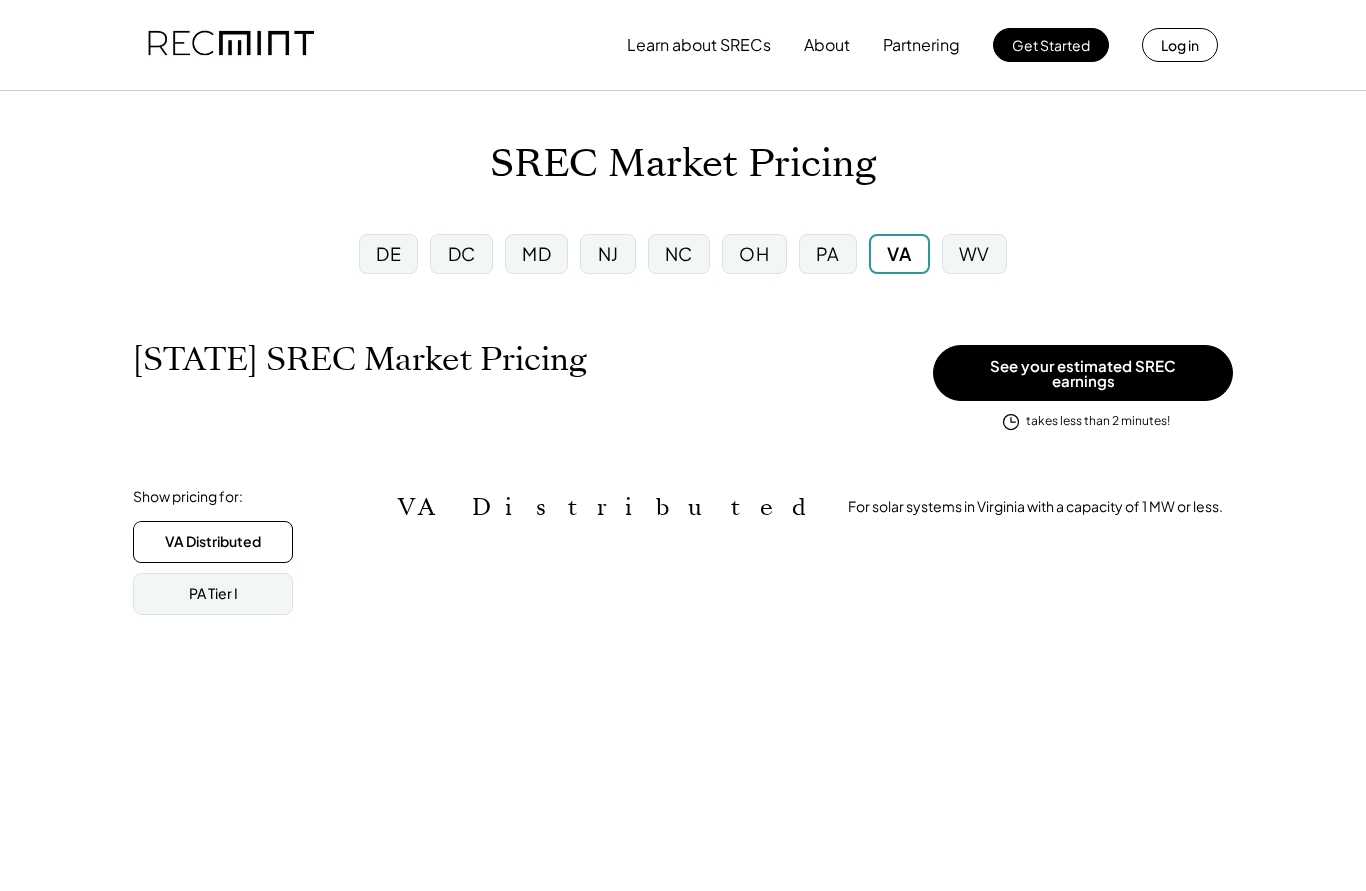 scroll, scrollTop: 0, scrollLeft: 0, axis: both 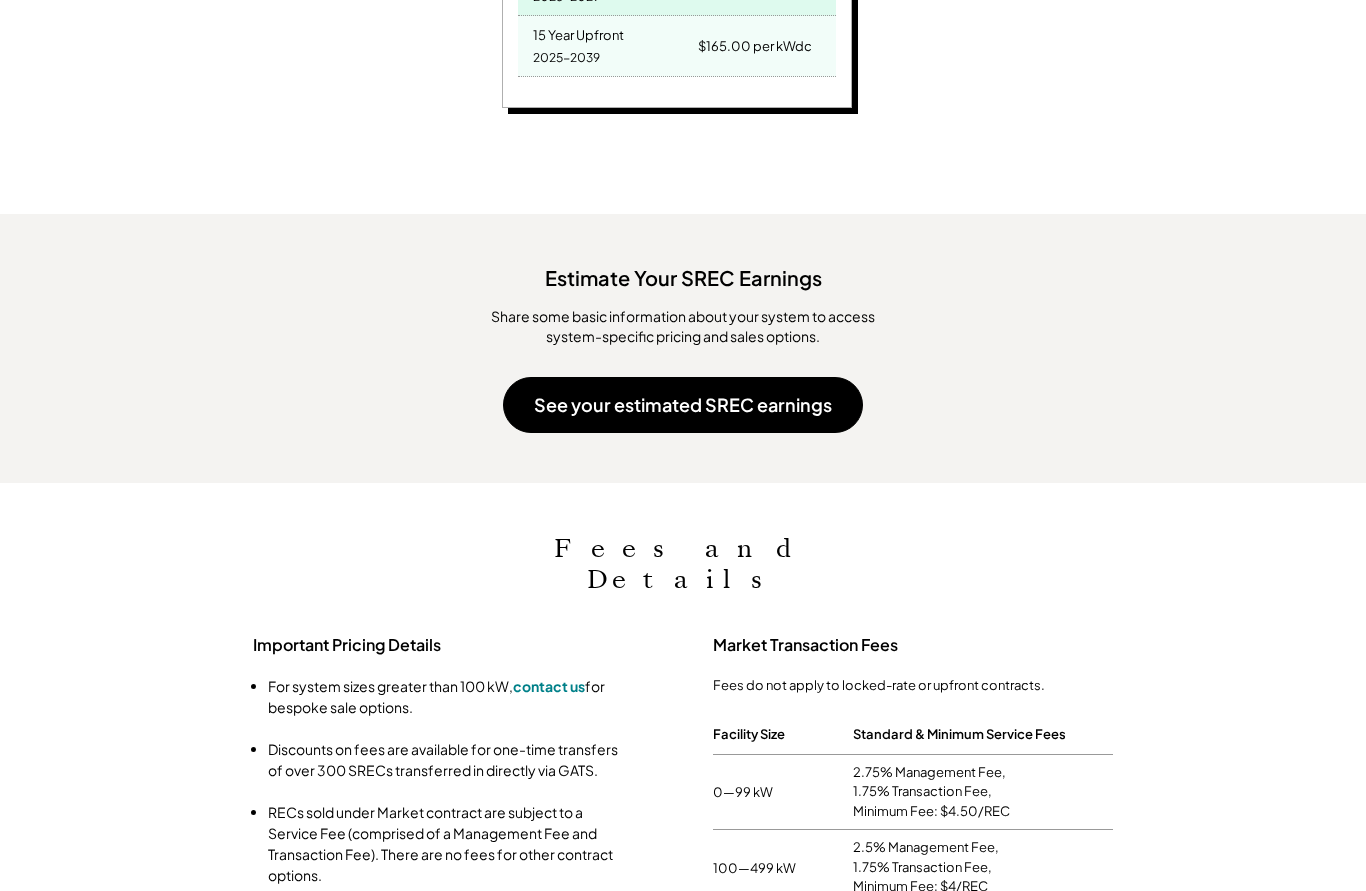 click on "See your estimated SREC earnings" at bounding box center (683, 405) 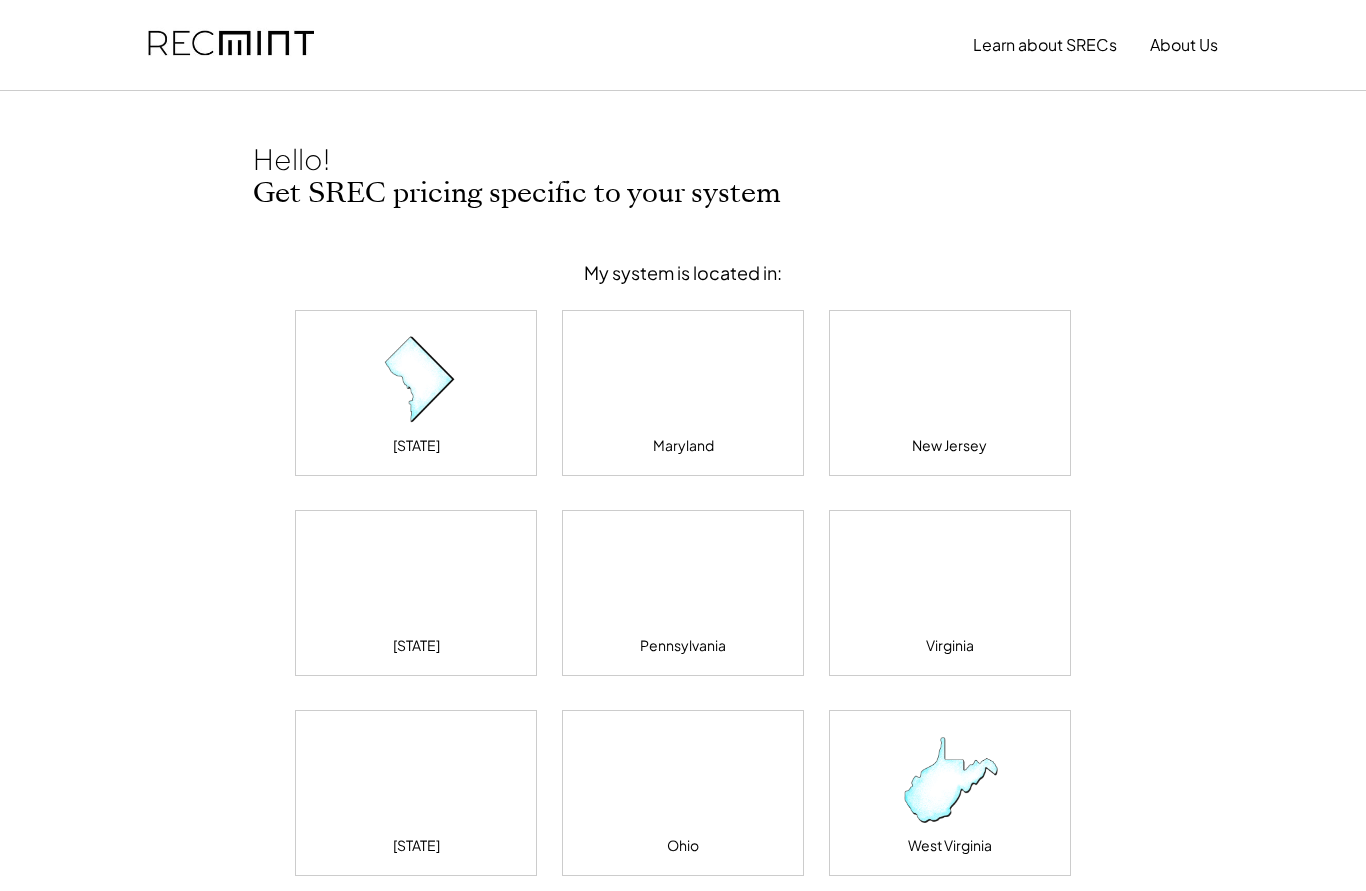 scroll, scrollTop: 0, scrollLeft: 0, axis: both 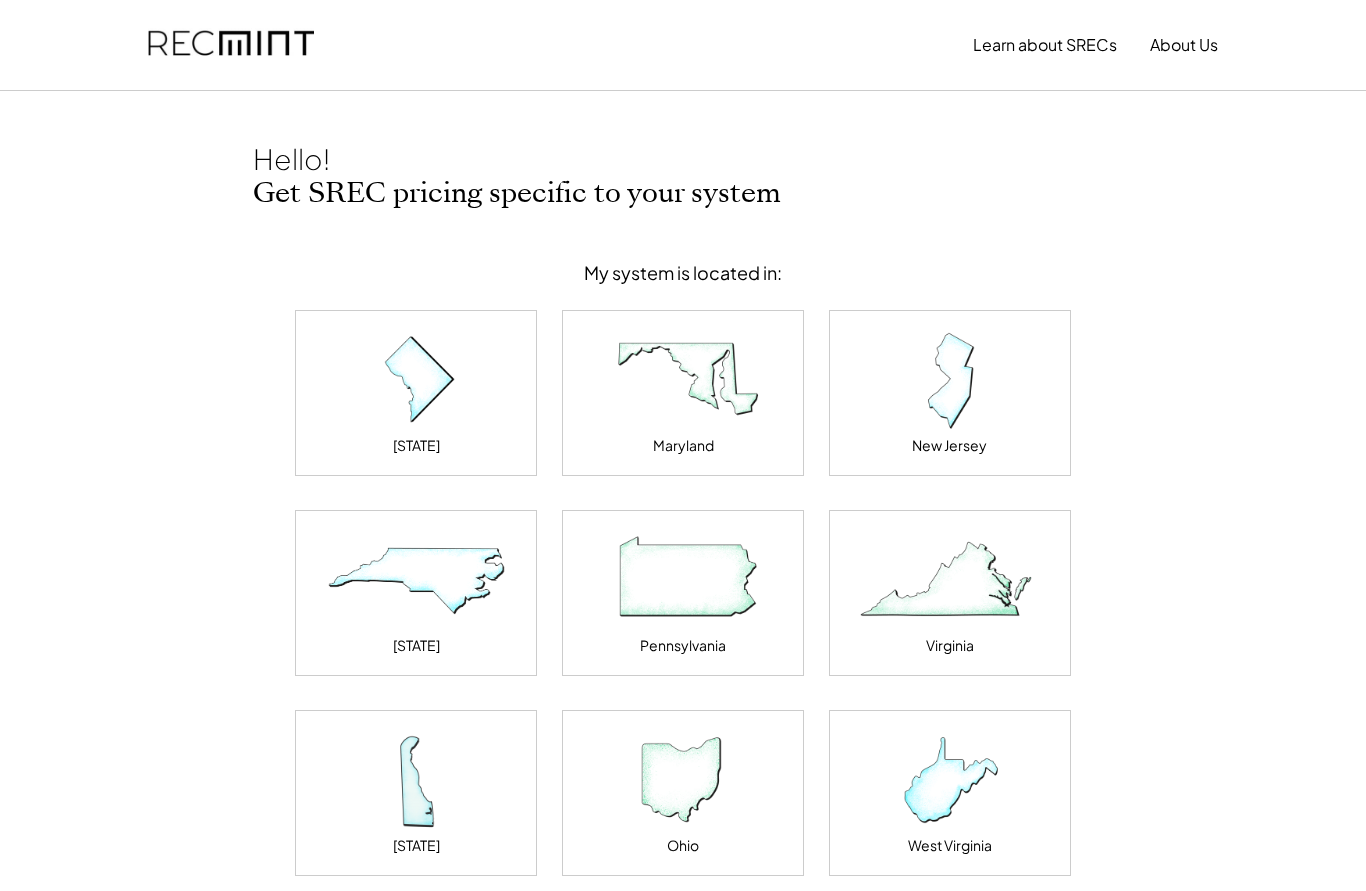click at bounding box center (950, 581) 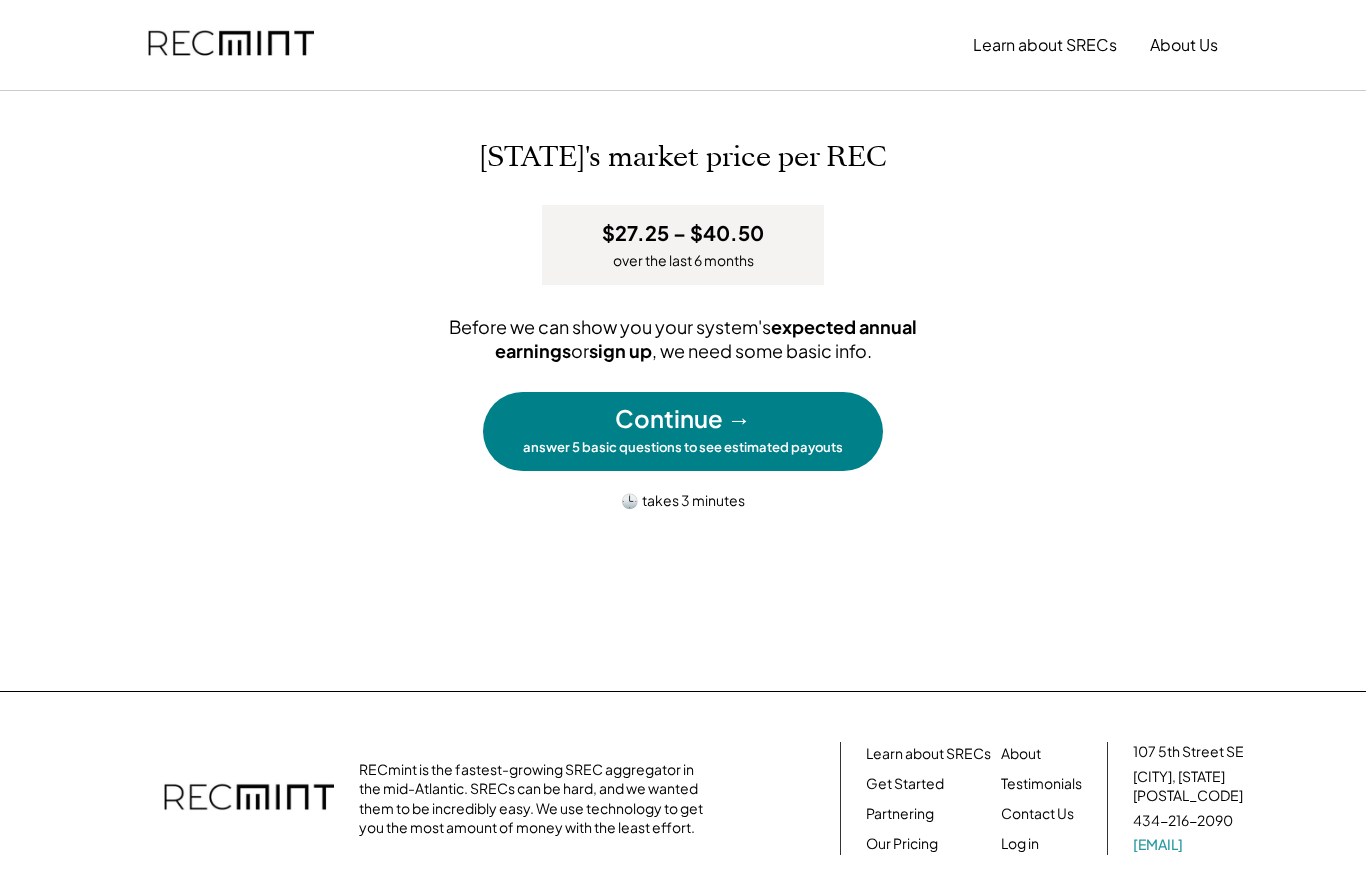 click on "Continue → answer 5 basic questions to see estimated payouts" at bounding box center (683, 431) 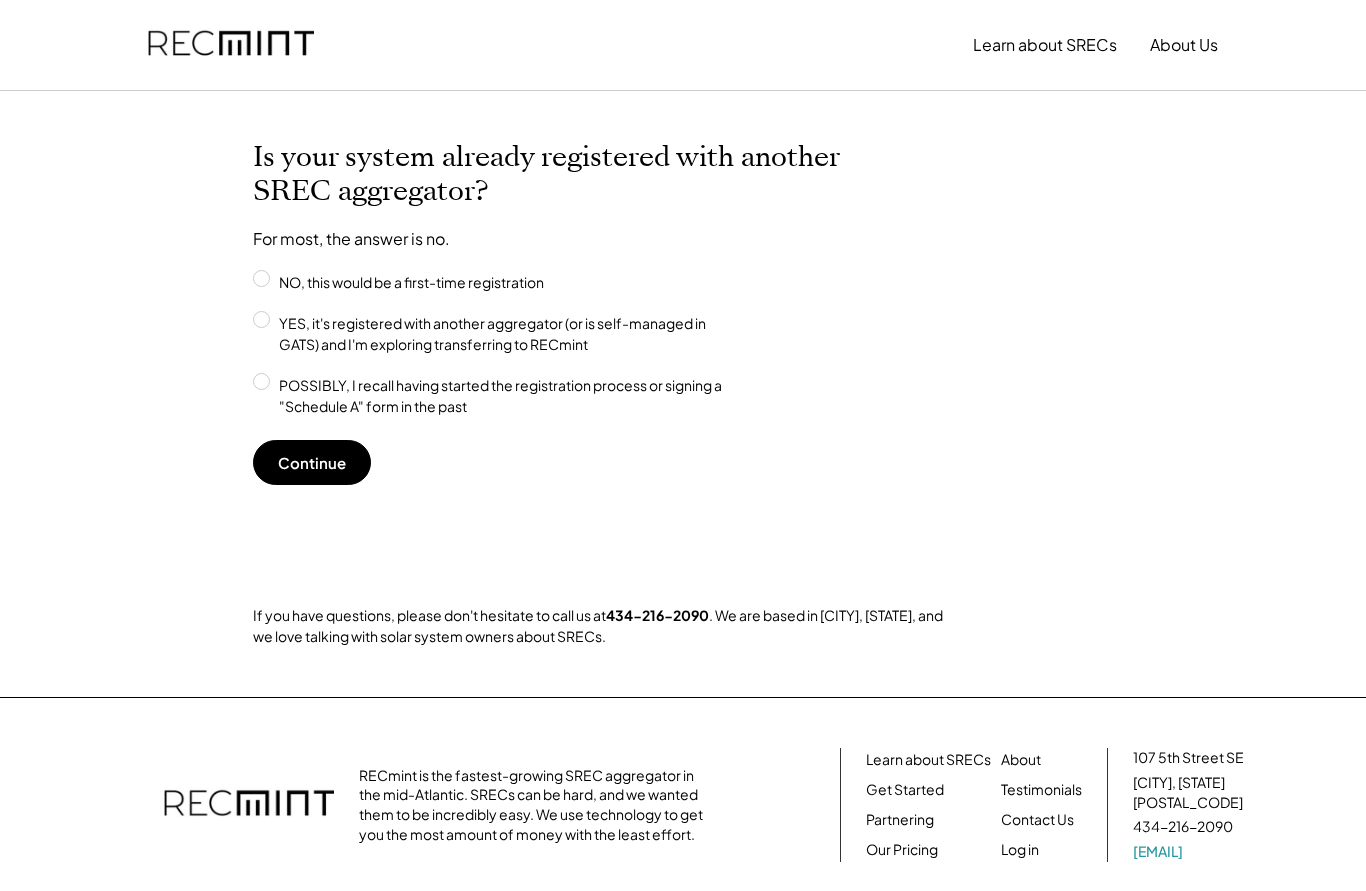 click on "Continue" at bounding box center (312, 462) 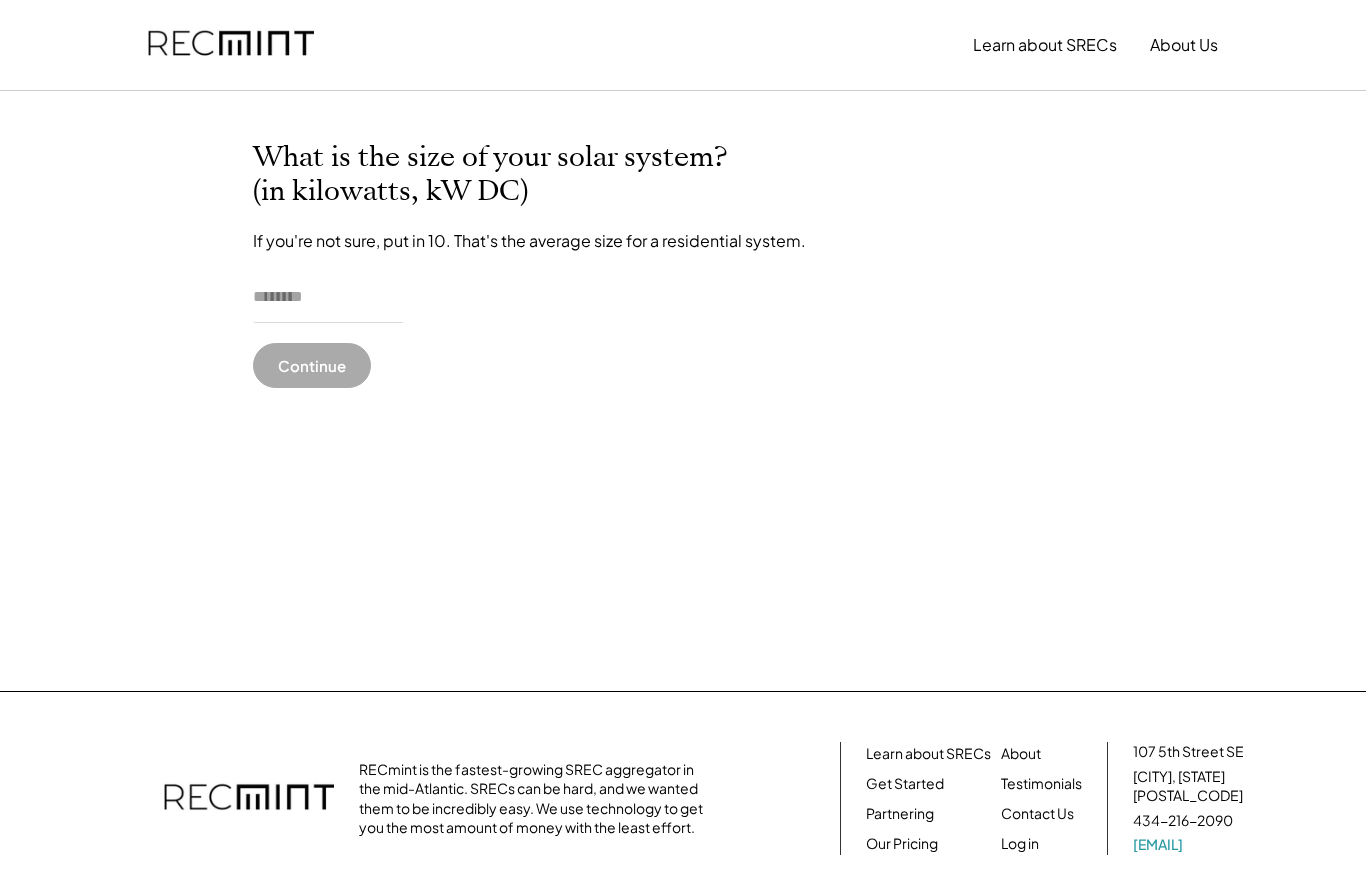 click at bounding box center [328, 298] 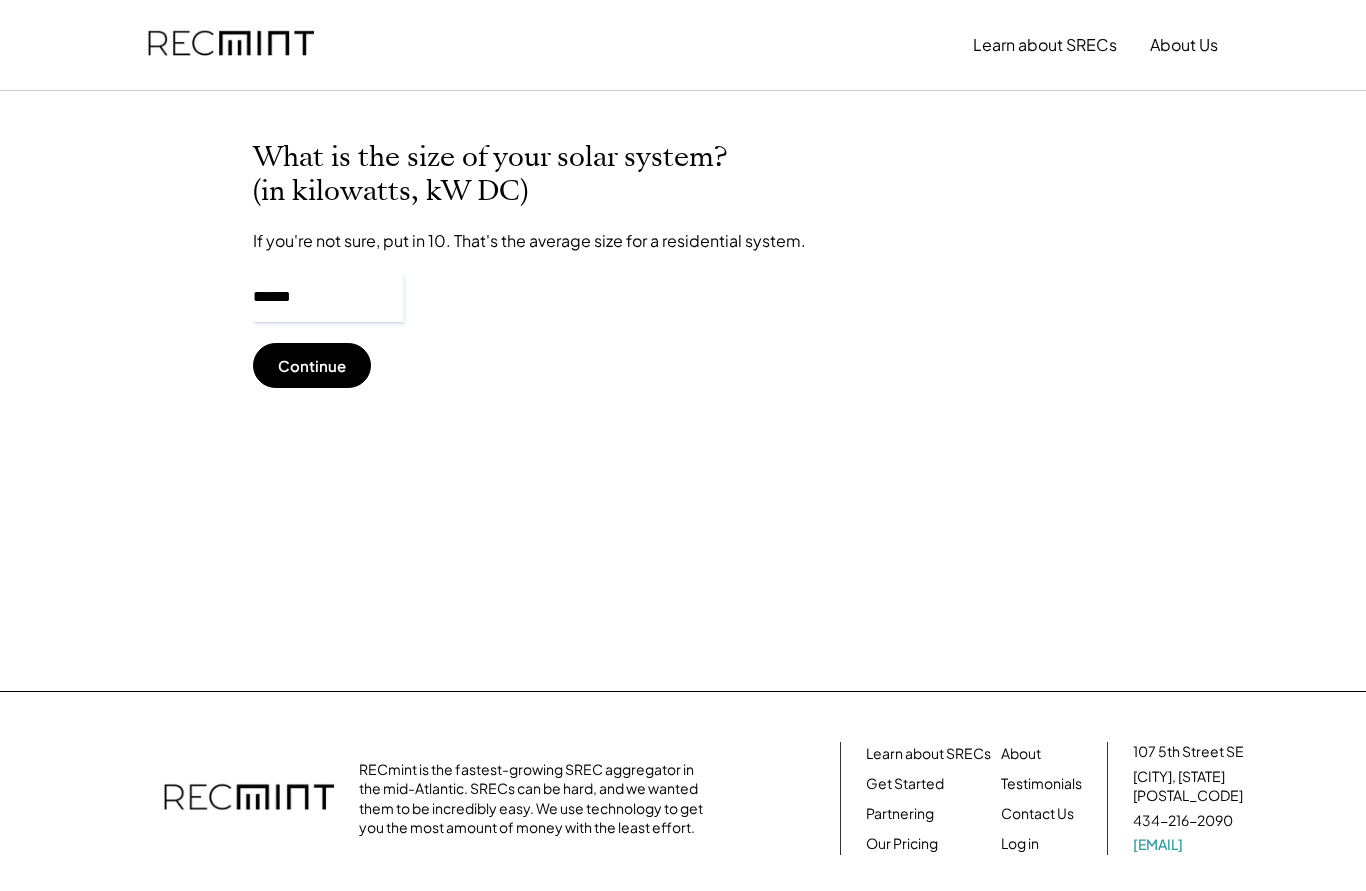 type on "******" 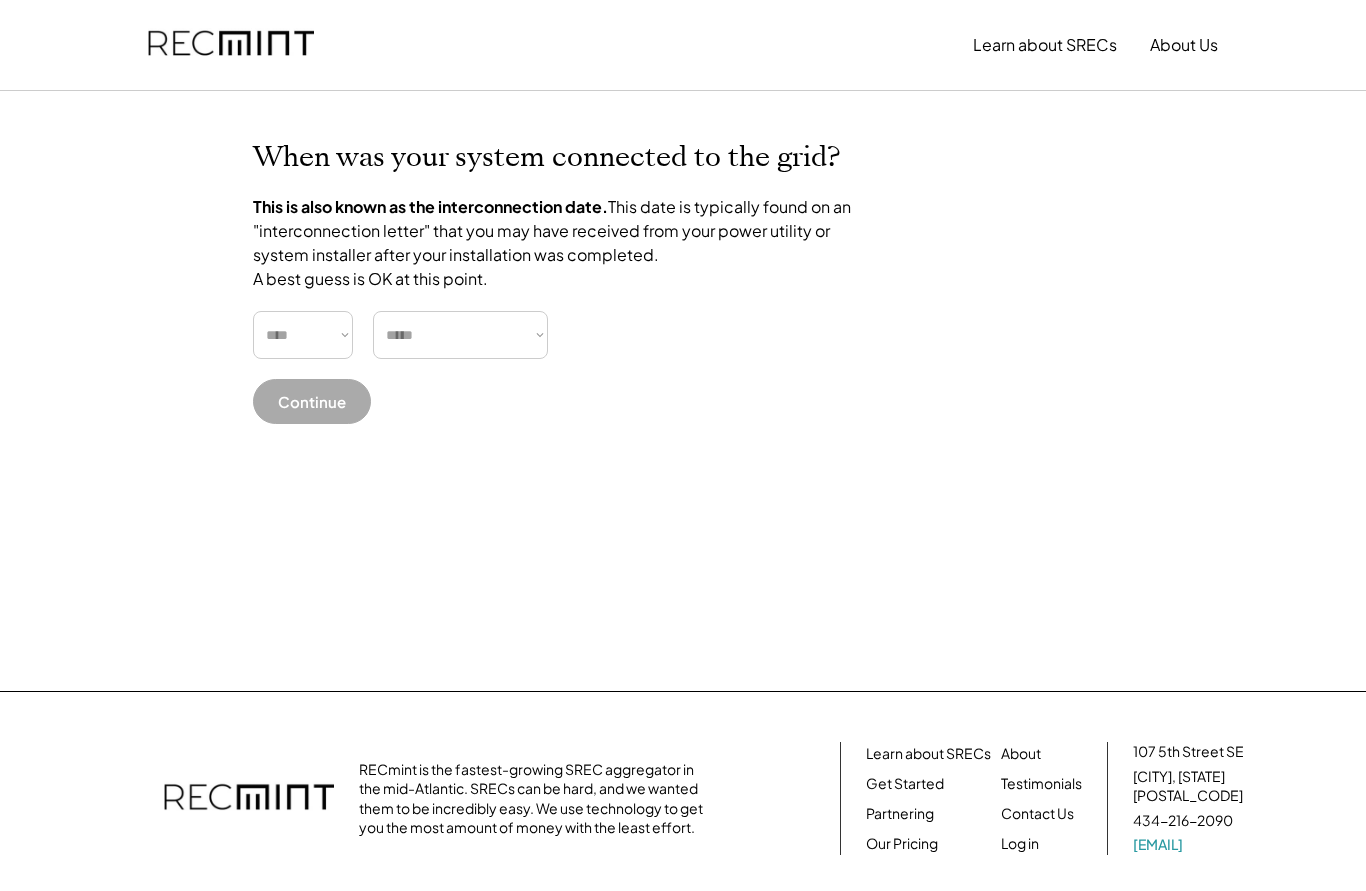 click on "**** **** **** **** **** **** **** **** **** **** **** **** **** **** ****" at bounding box center [303, 335] 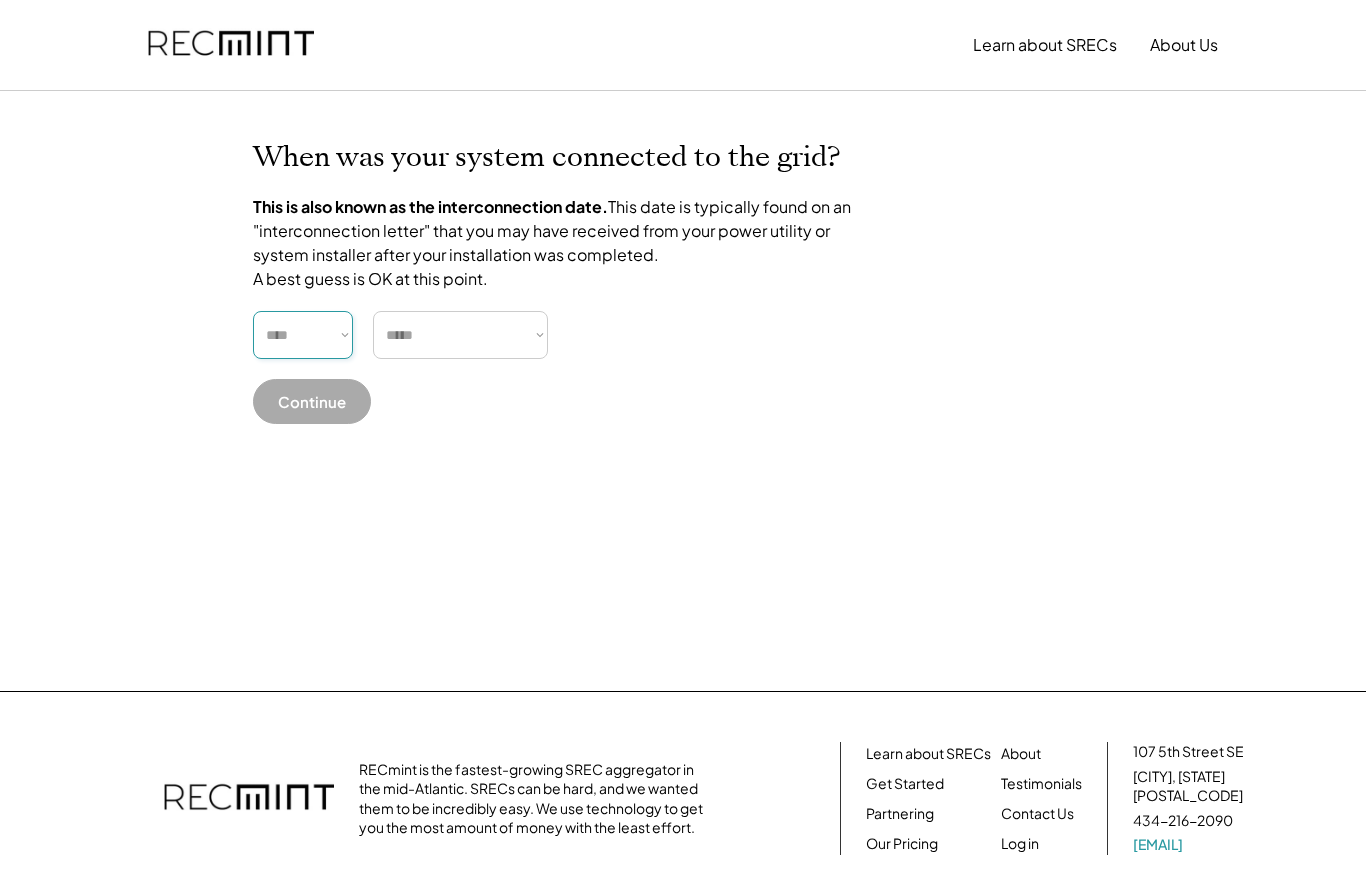 select on "****" 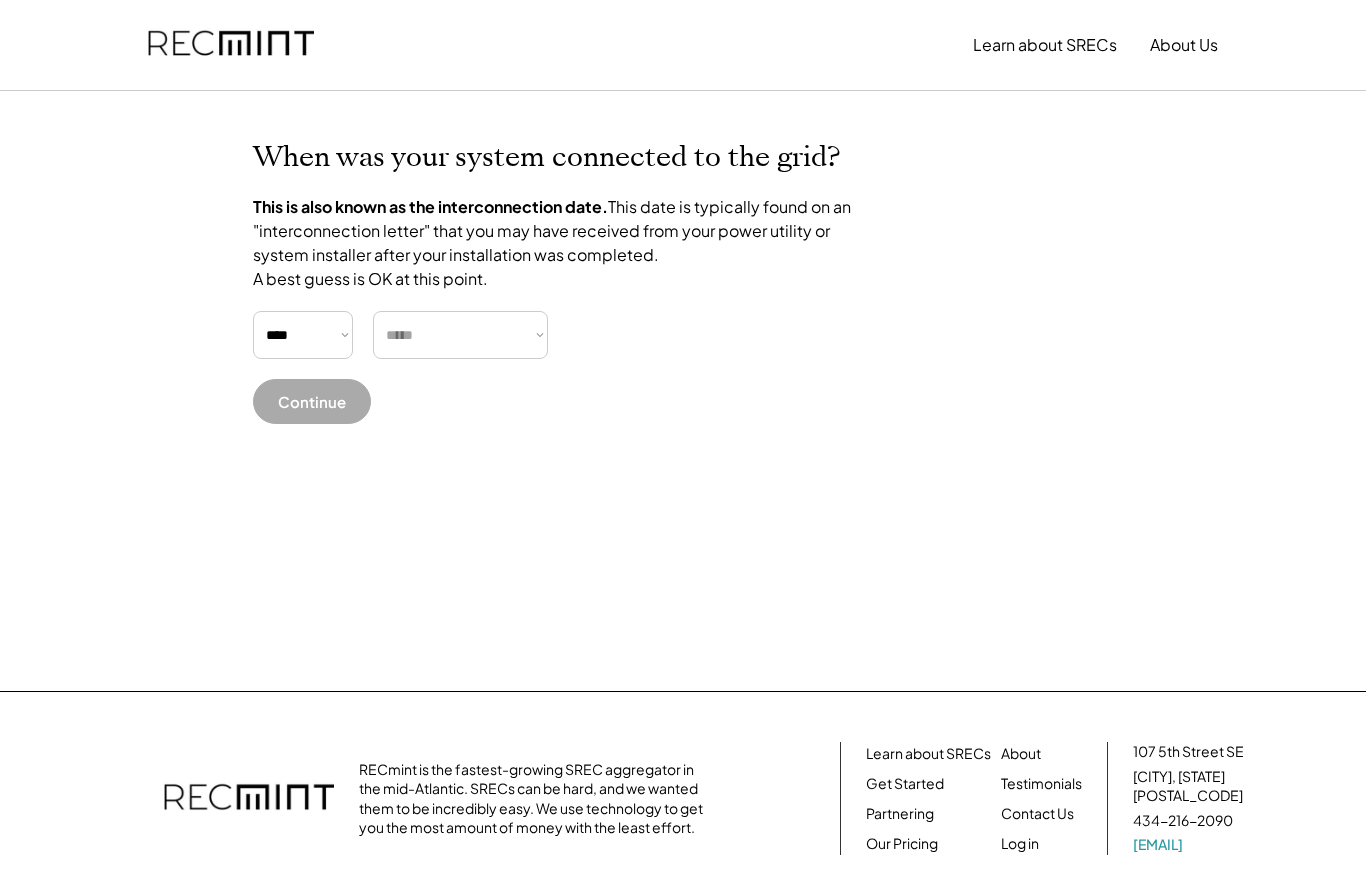 click on "***** ******* ******** ***** ***** *** **** **** ****** ********* ******* ******** ********" at bounding box center (460, 335) 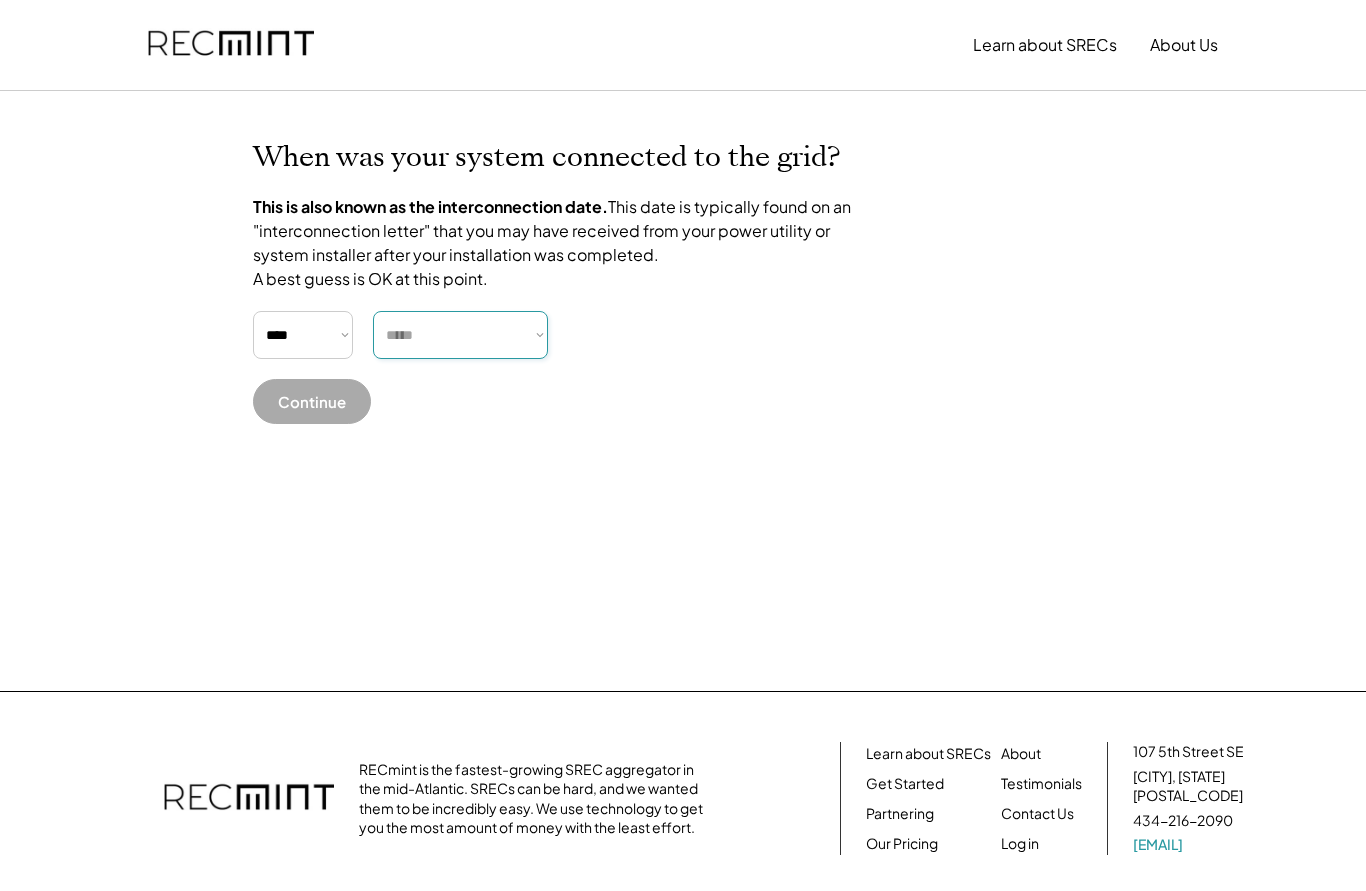 select on "**********" 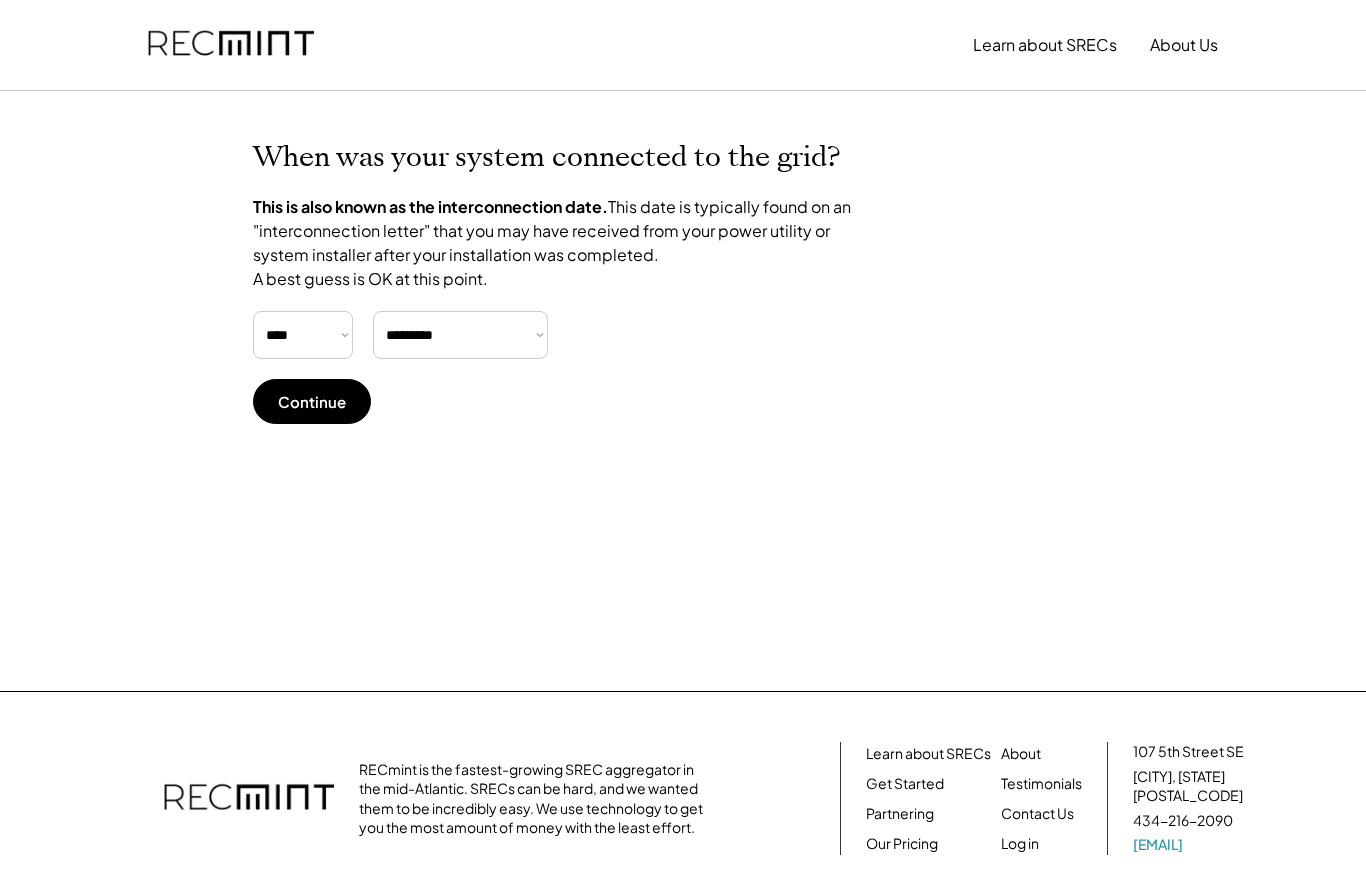 click on "Continue" at bounding box center (312, 401) 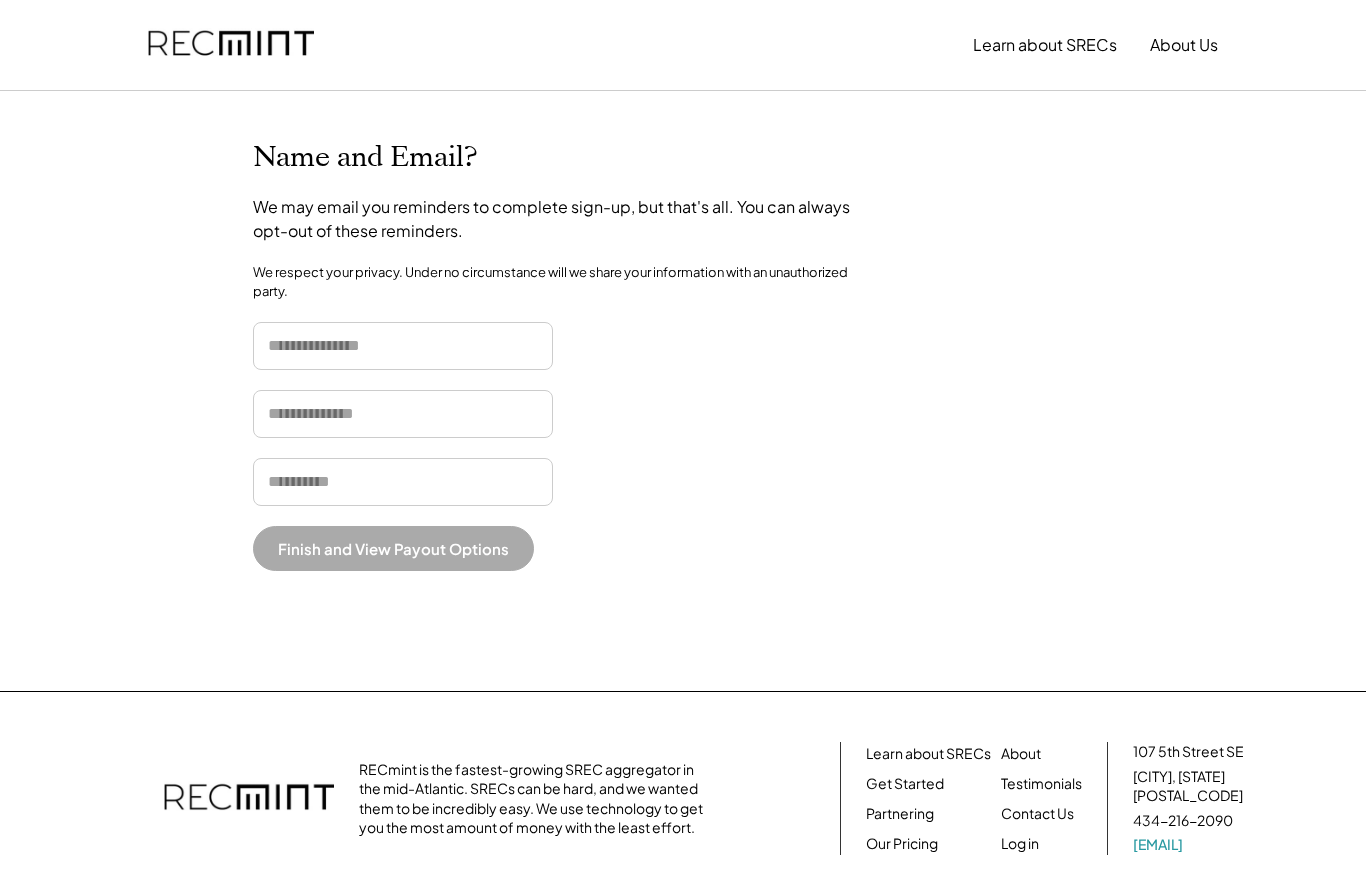 click on "Finish and View Payout Options" at bounding box center [393, 548] 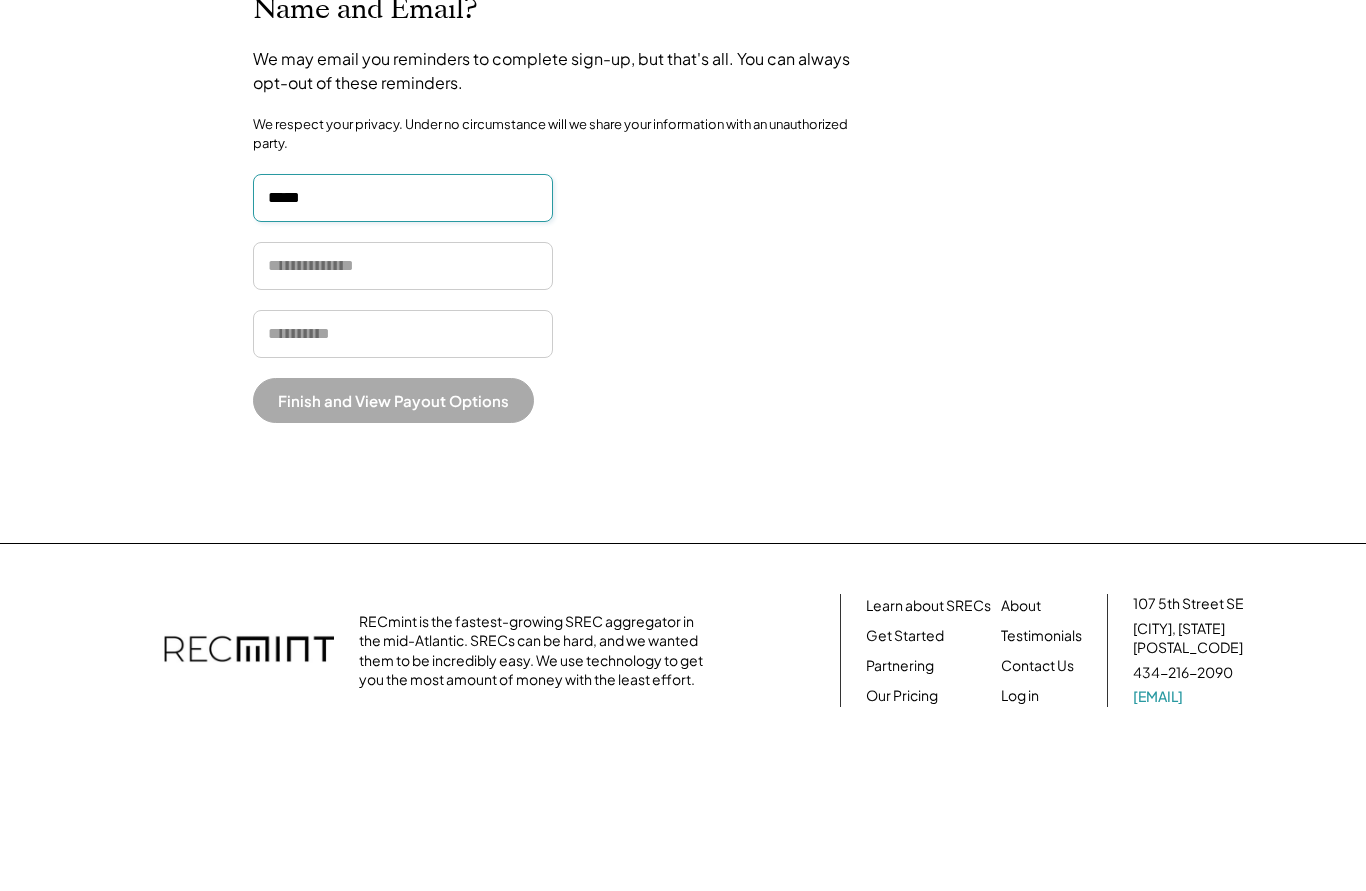 type on "*****" 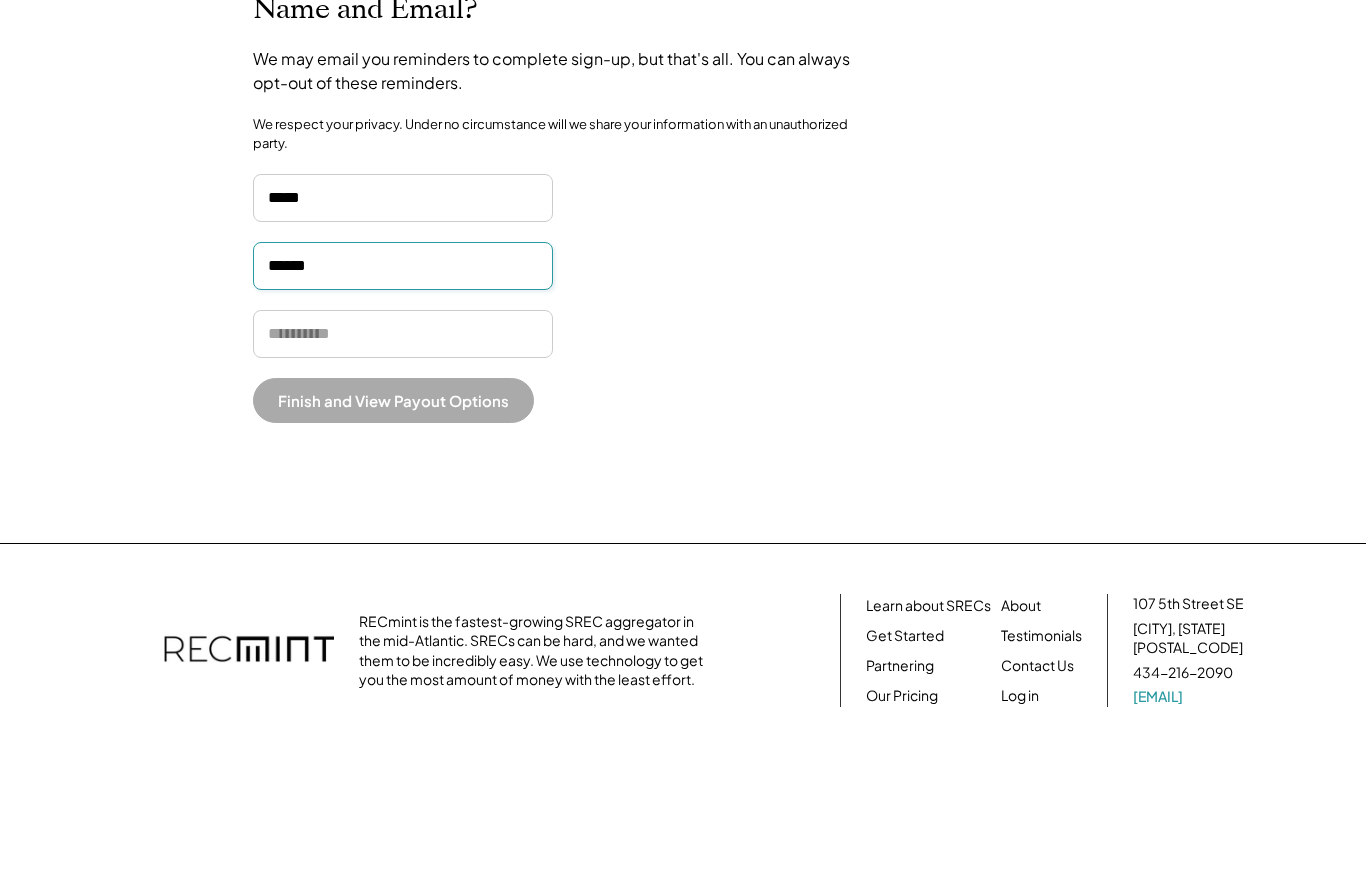 type on "******" 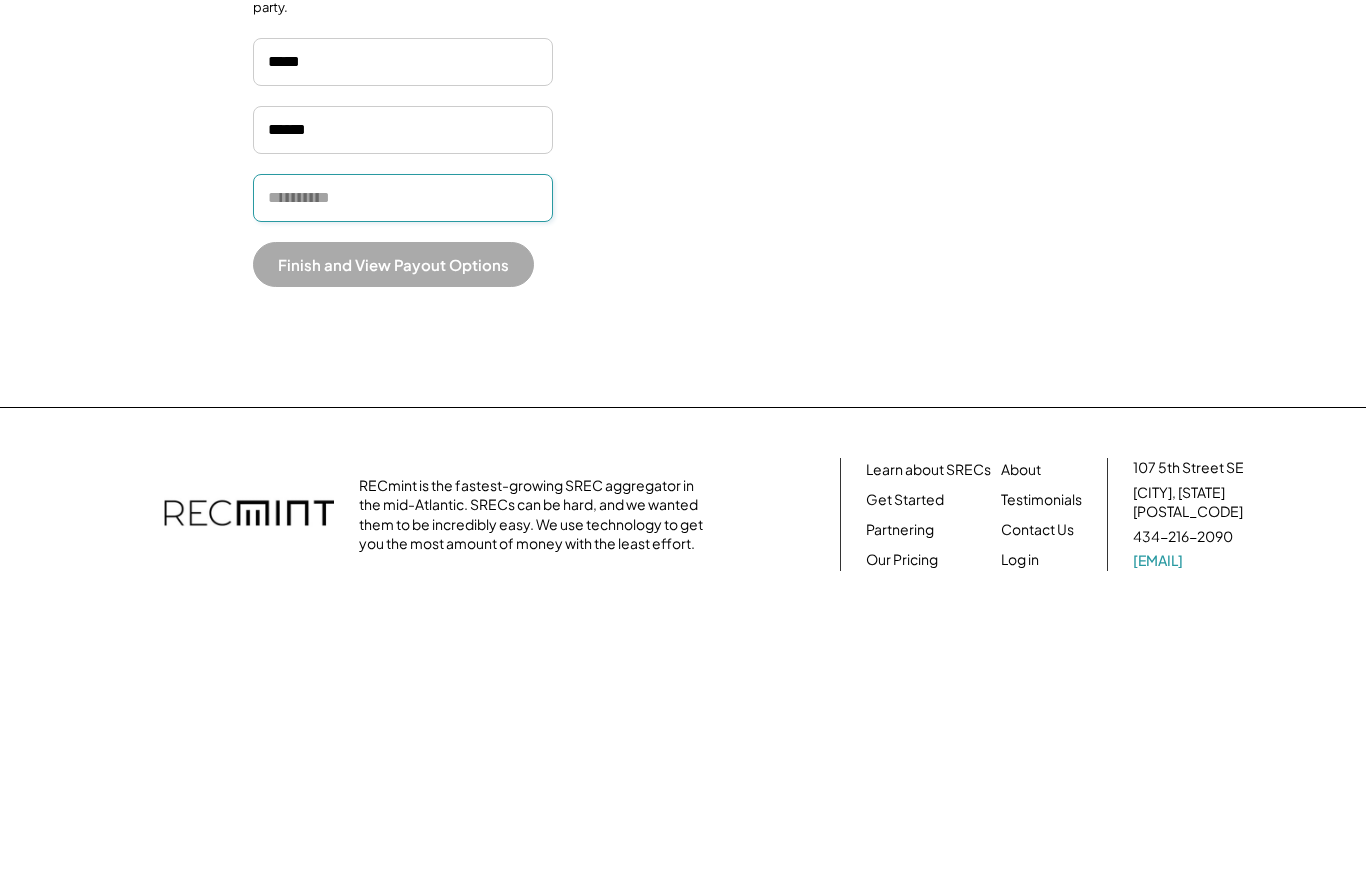 type on "**********" 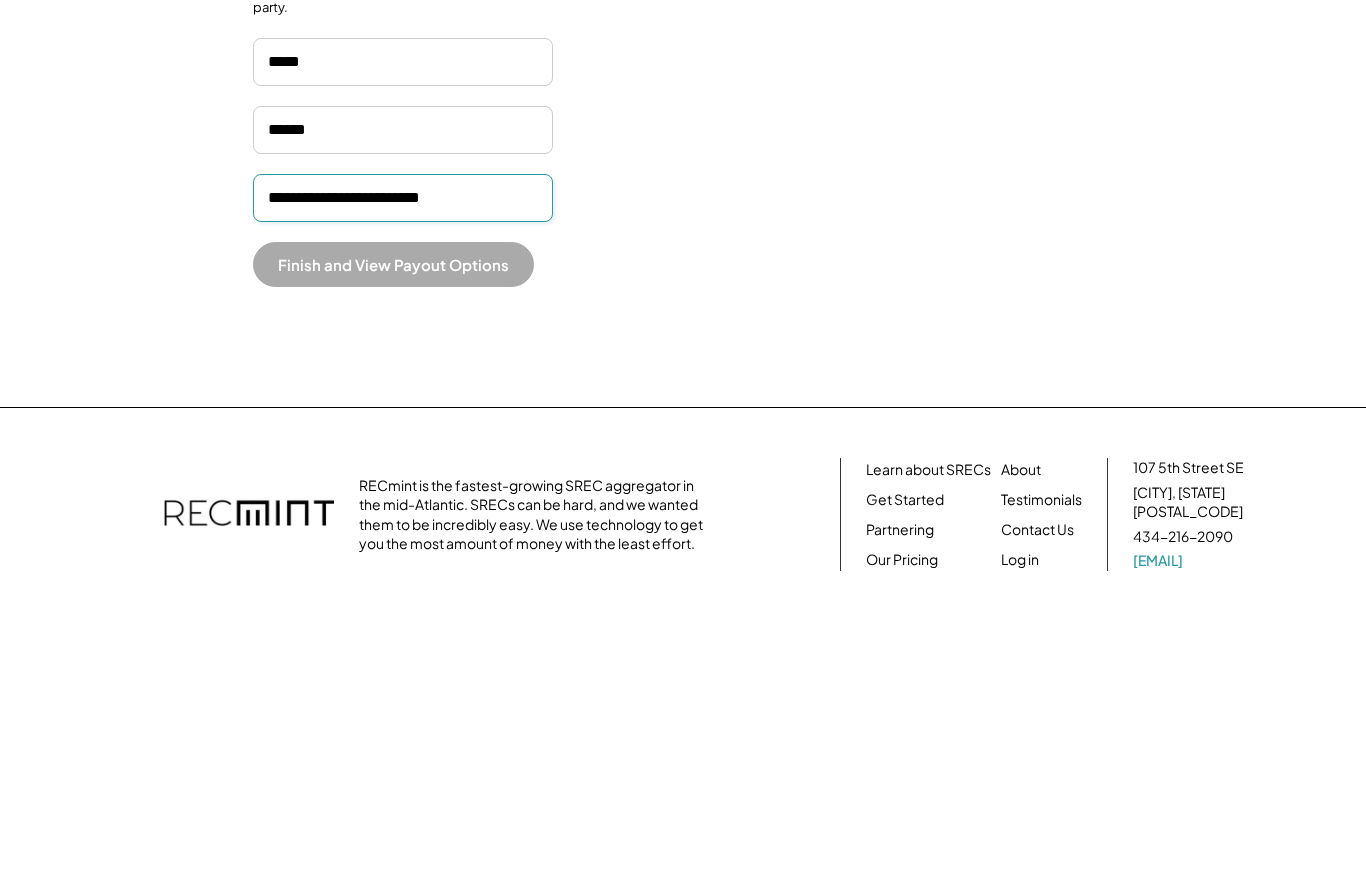 scroll, scrollTop: 128, scrollLeft: 0, axis: vertical 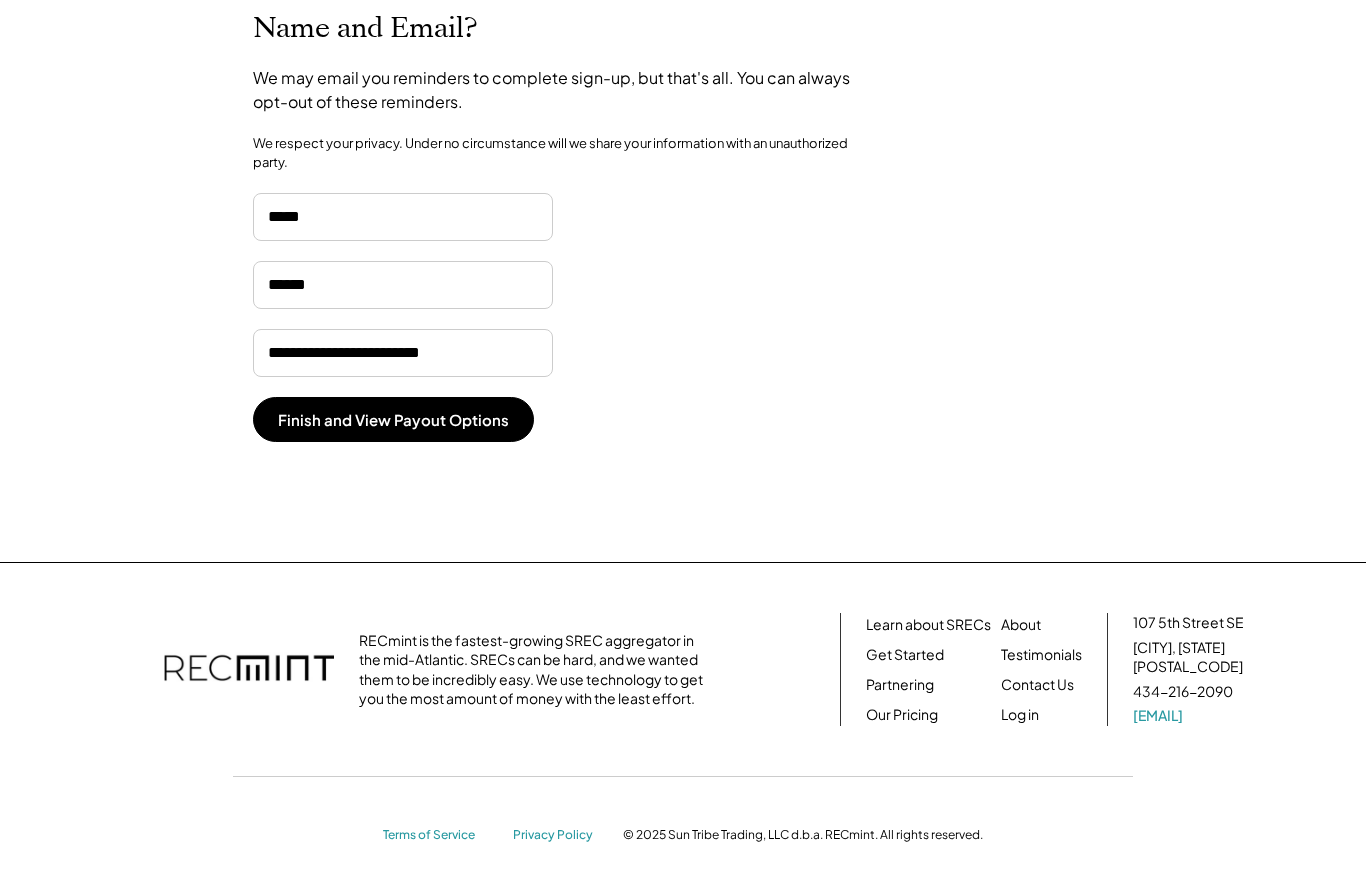 click on "Finish and View Payout Options" at bounding box center [393, 420] 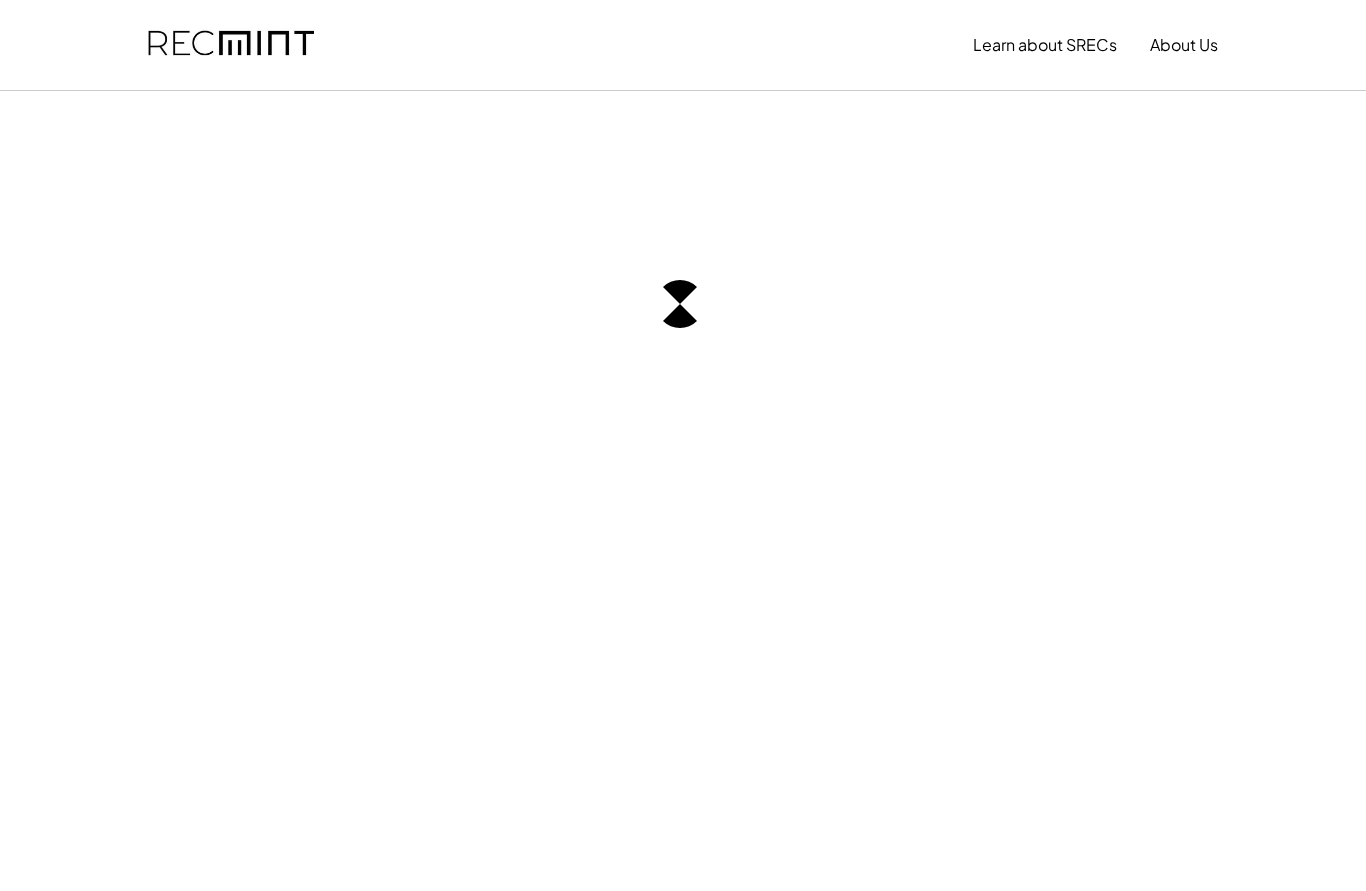 scroll, scrollTop: 0, scrollLeft: 0, axis: both 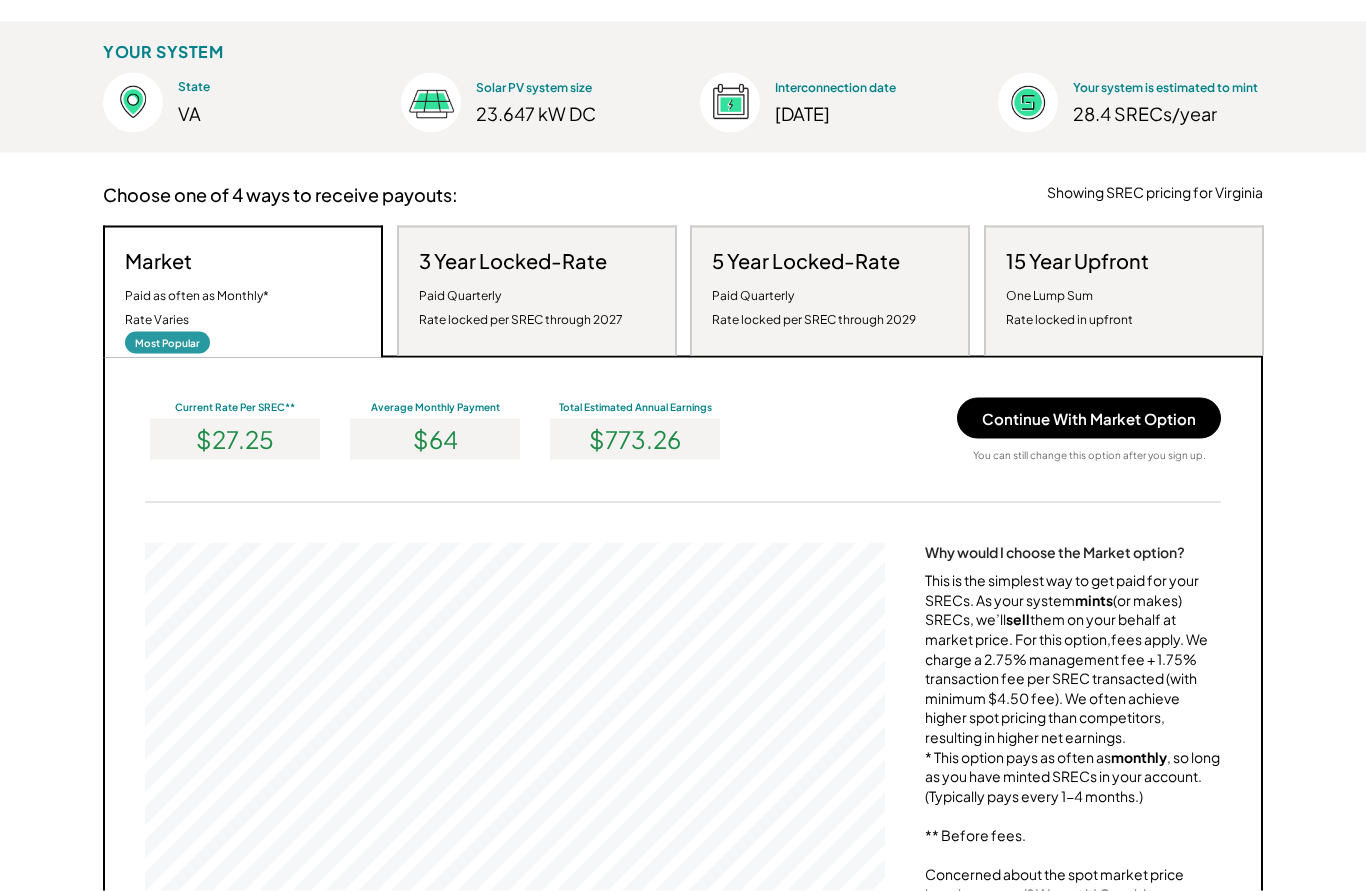 click on "Paid Quarterly
Rate locked per SREC through 2027" at bounding box center (521, 308) 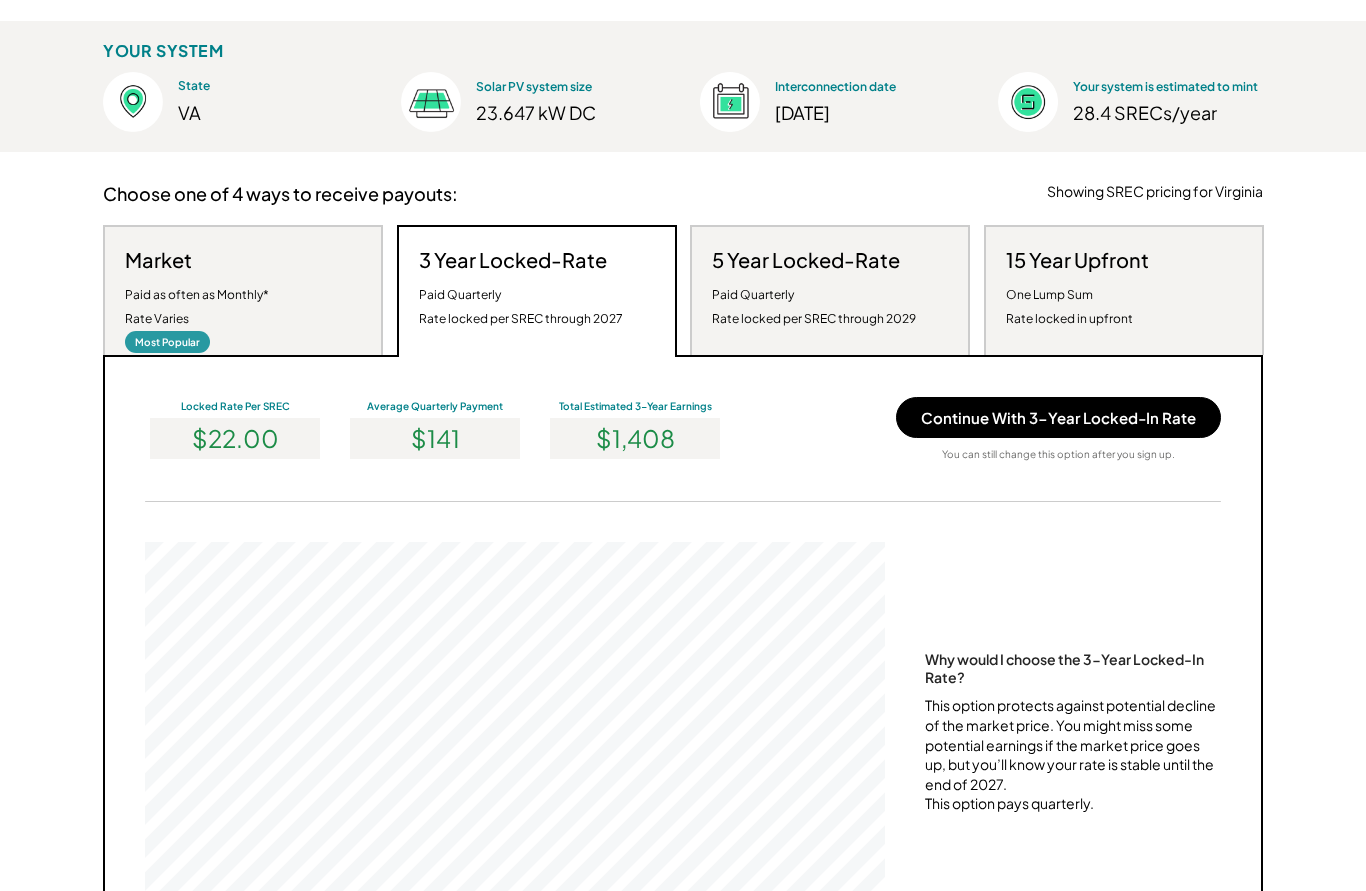 scroll, scrollTop: 999620, scrollLeft: 999260, axis: both 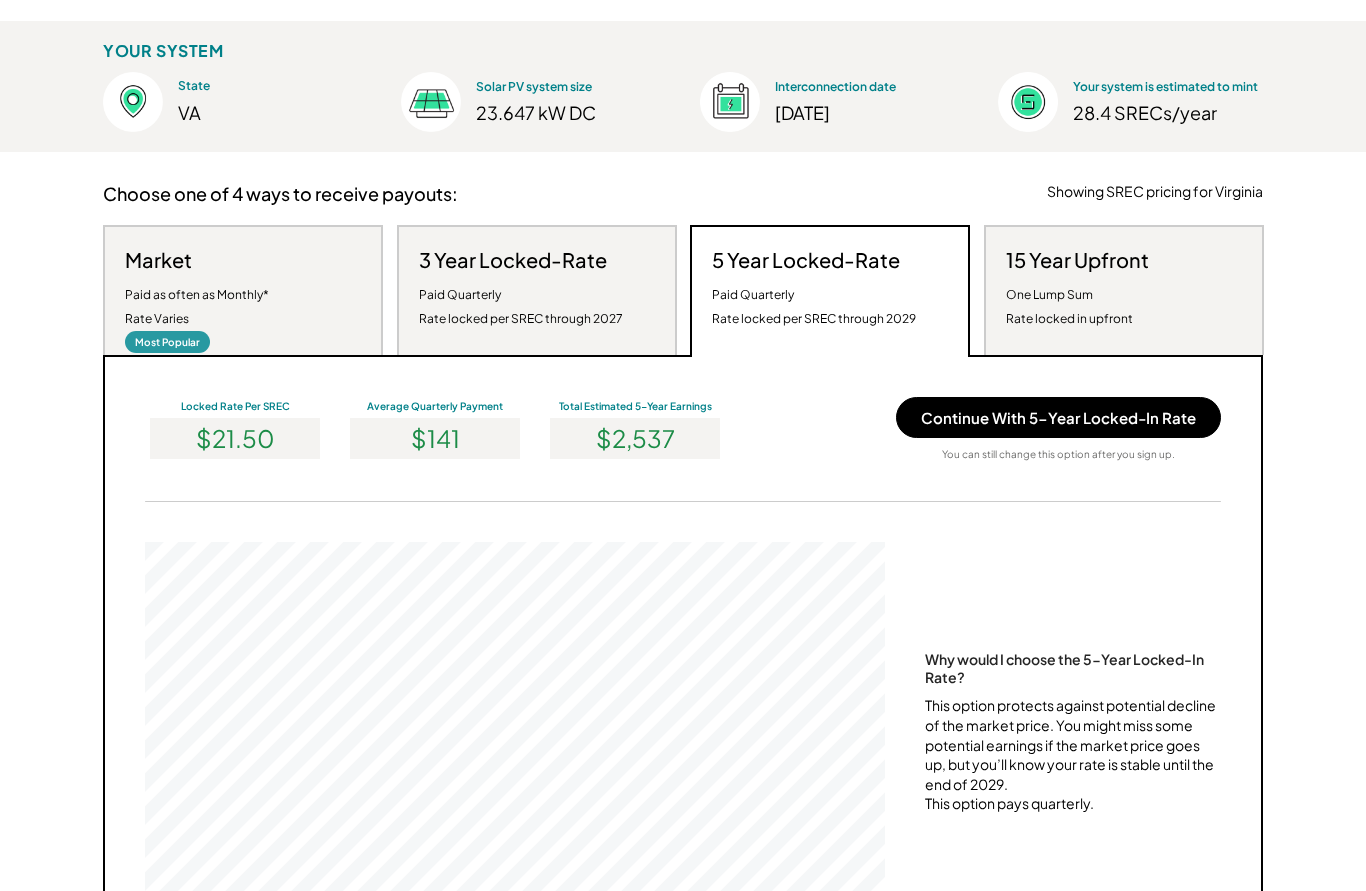 click on "15 Year Upfront One Lump Sum
Rate locked in upfront" at bounding box center (1124, 290) 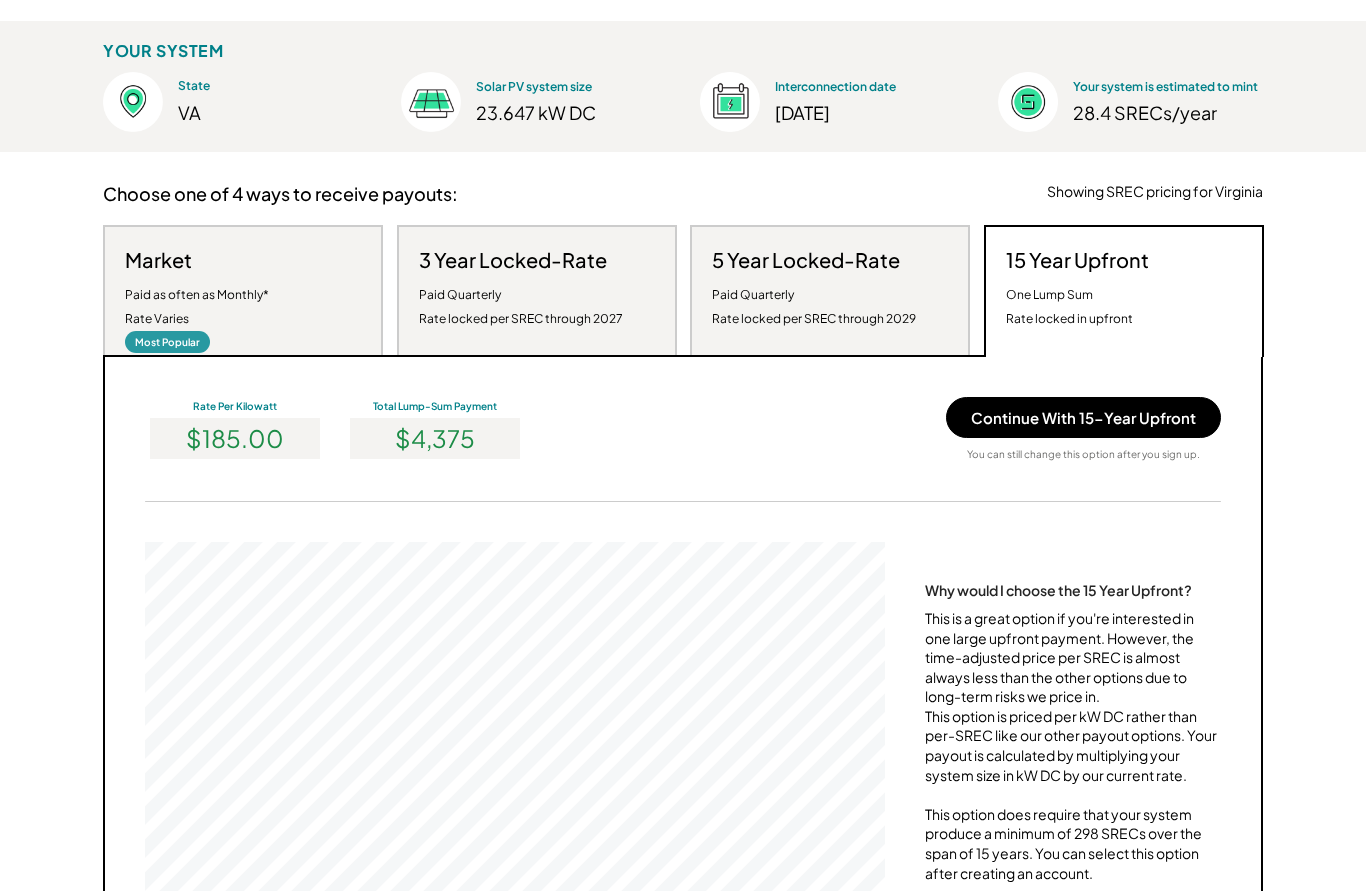scroll, scrollTop: 999620, scrollLeft: 999260, axis: both 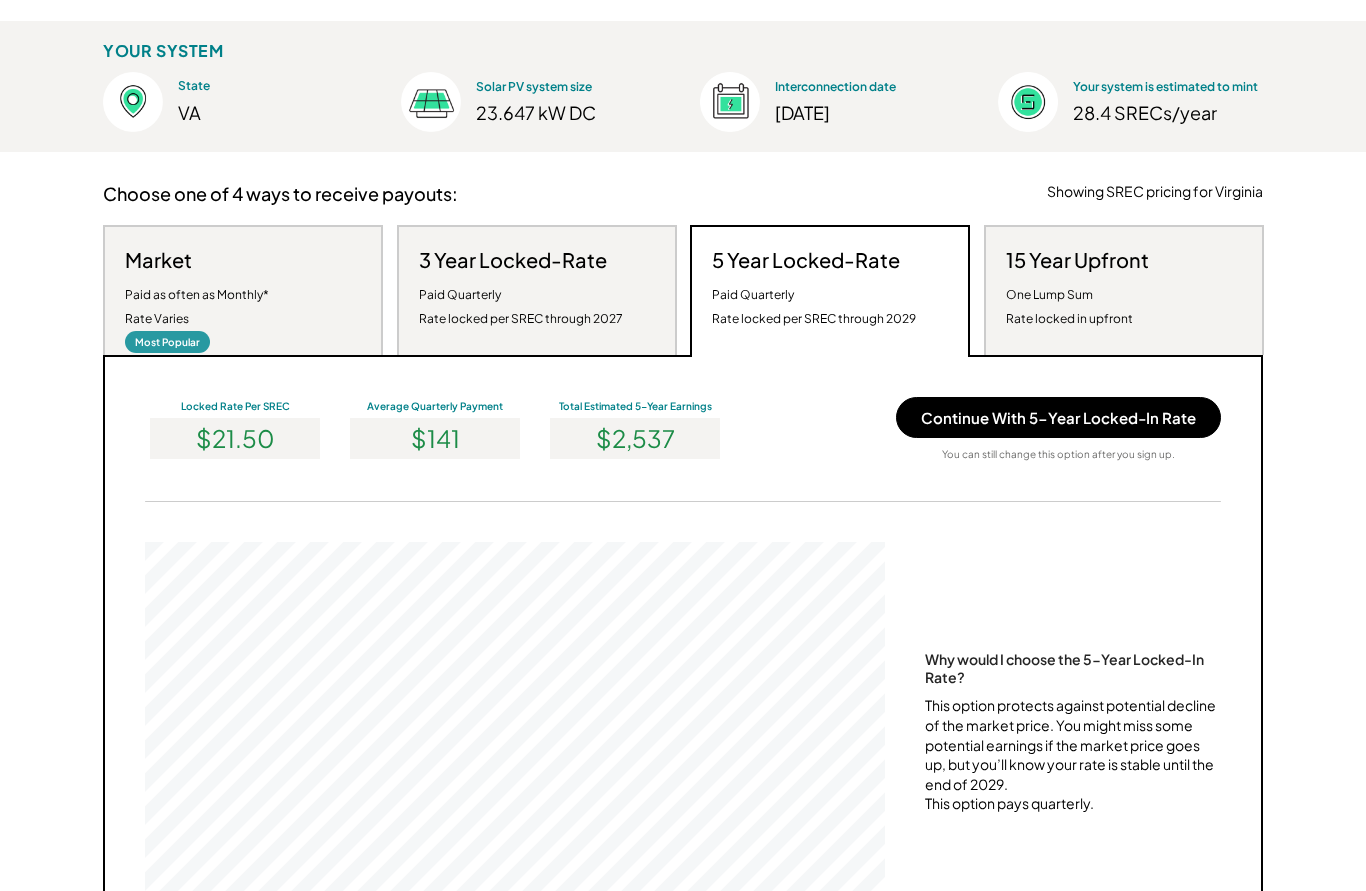 click on "3 Year Locked-Rate Paid Quarterly
Rate locked per SREC through 2027" at bounding box center [521, 289] 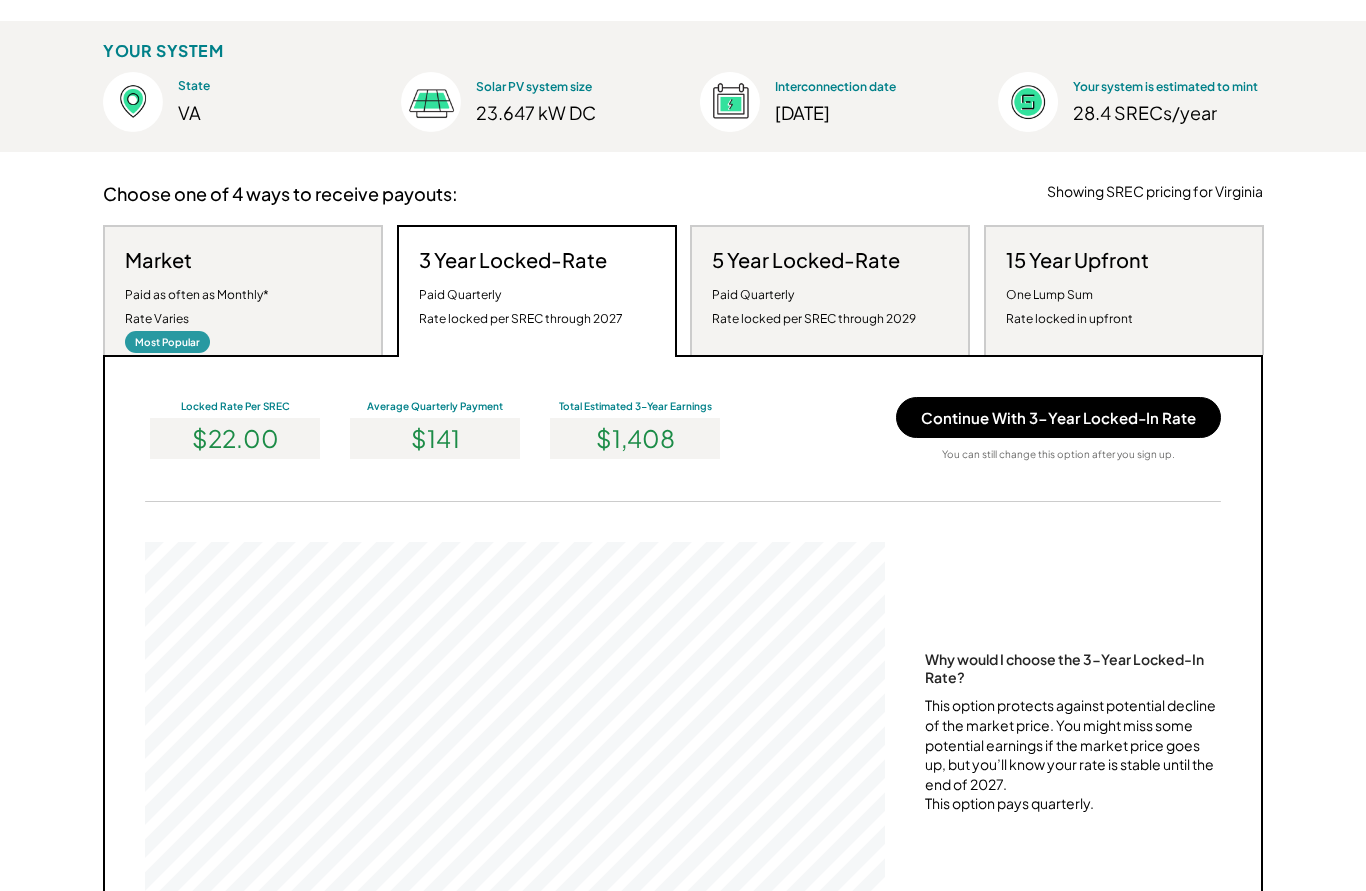 scroll, scrollTop: 999620, scrollLeft: 999260, axis: both 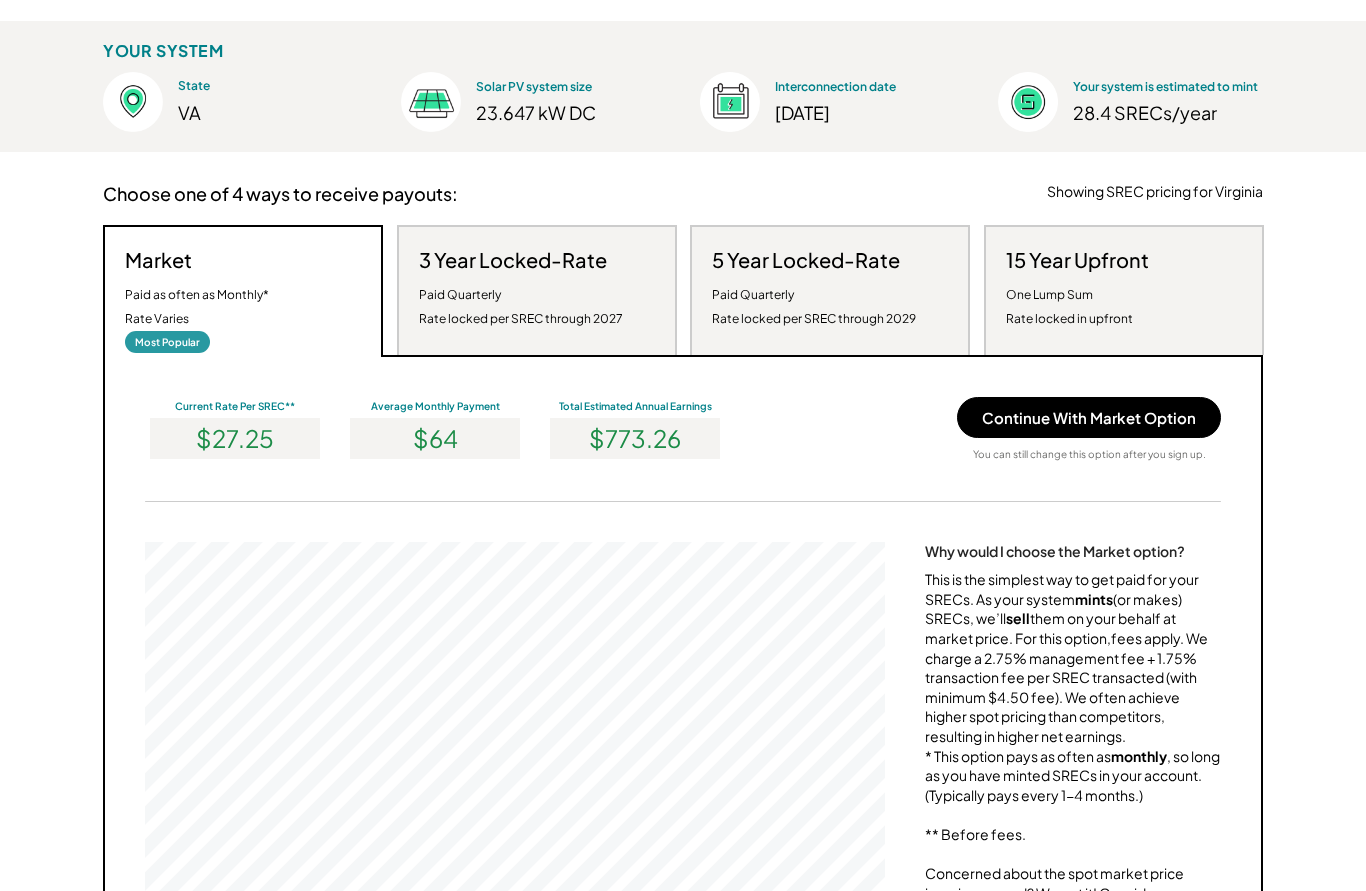 click on "Paid Quarterly
Rate locked per SREC through 2029" at bounding box center [814, 307] 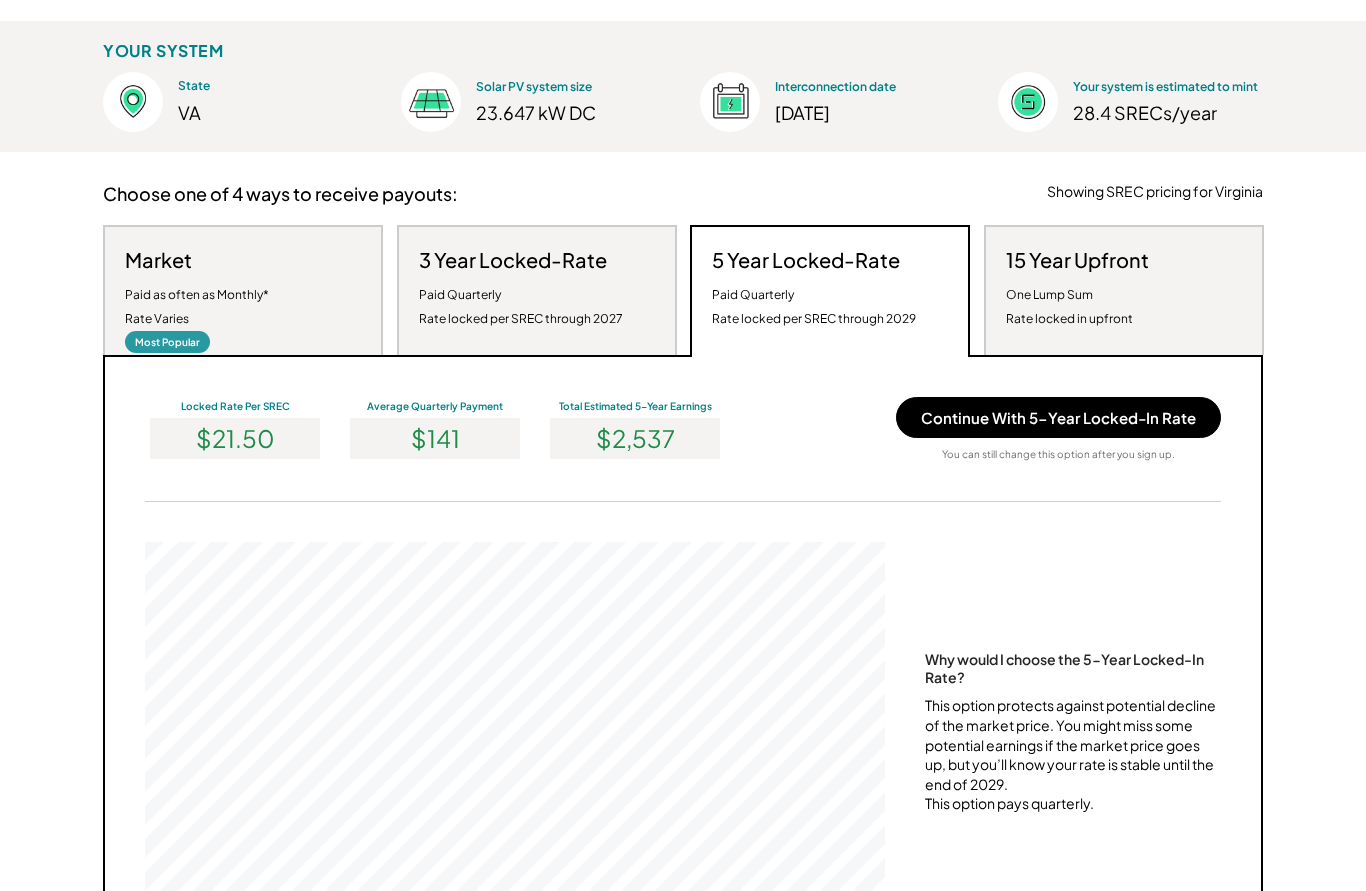 scroll, scrollTop: 999620, scrollLeft: 999260, axis: both 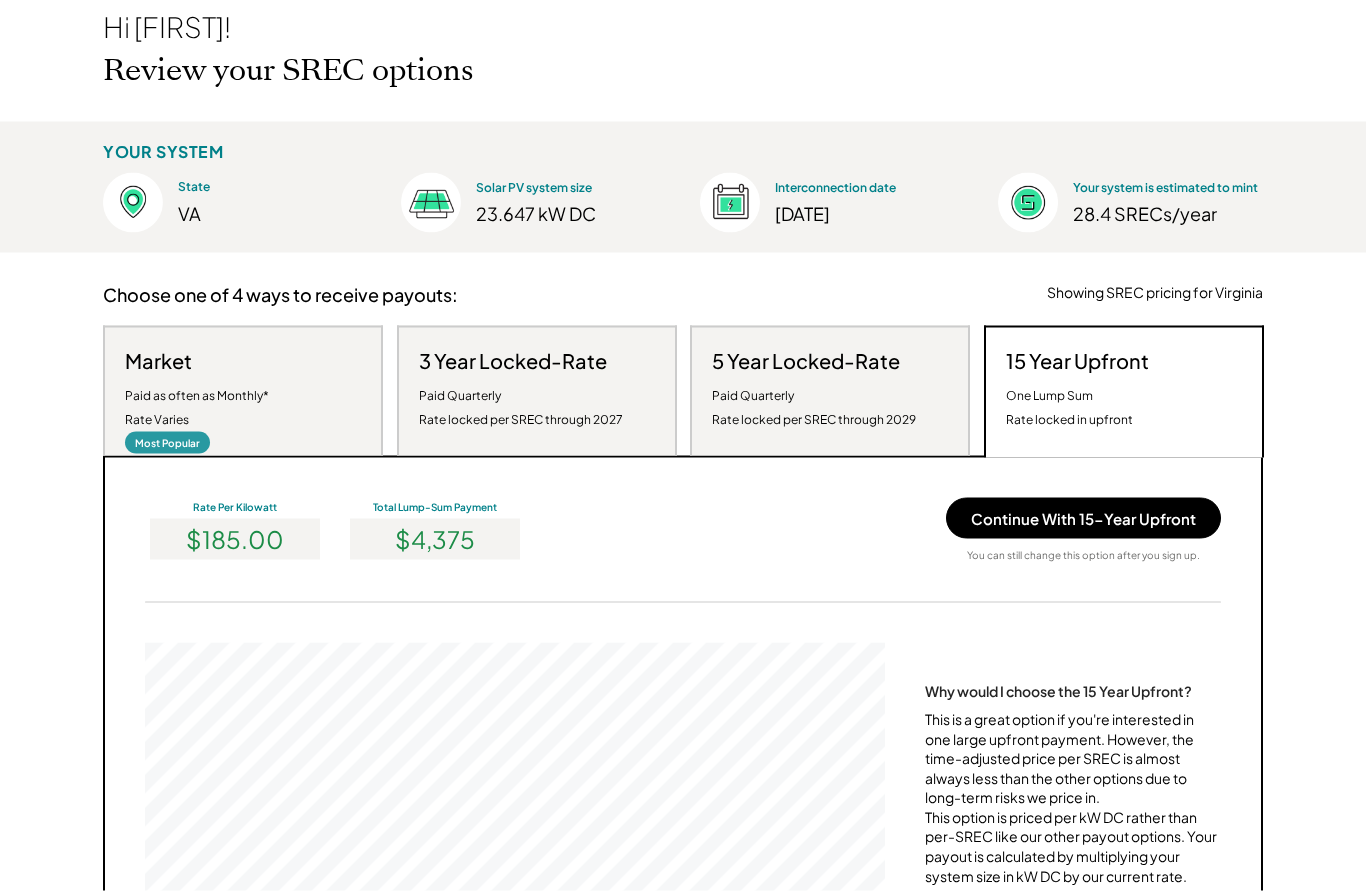 click on "Paid Quarterly
Rate locked per SREC through 2029" at bounding box center [814, 408] 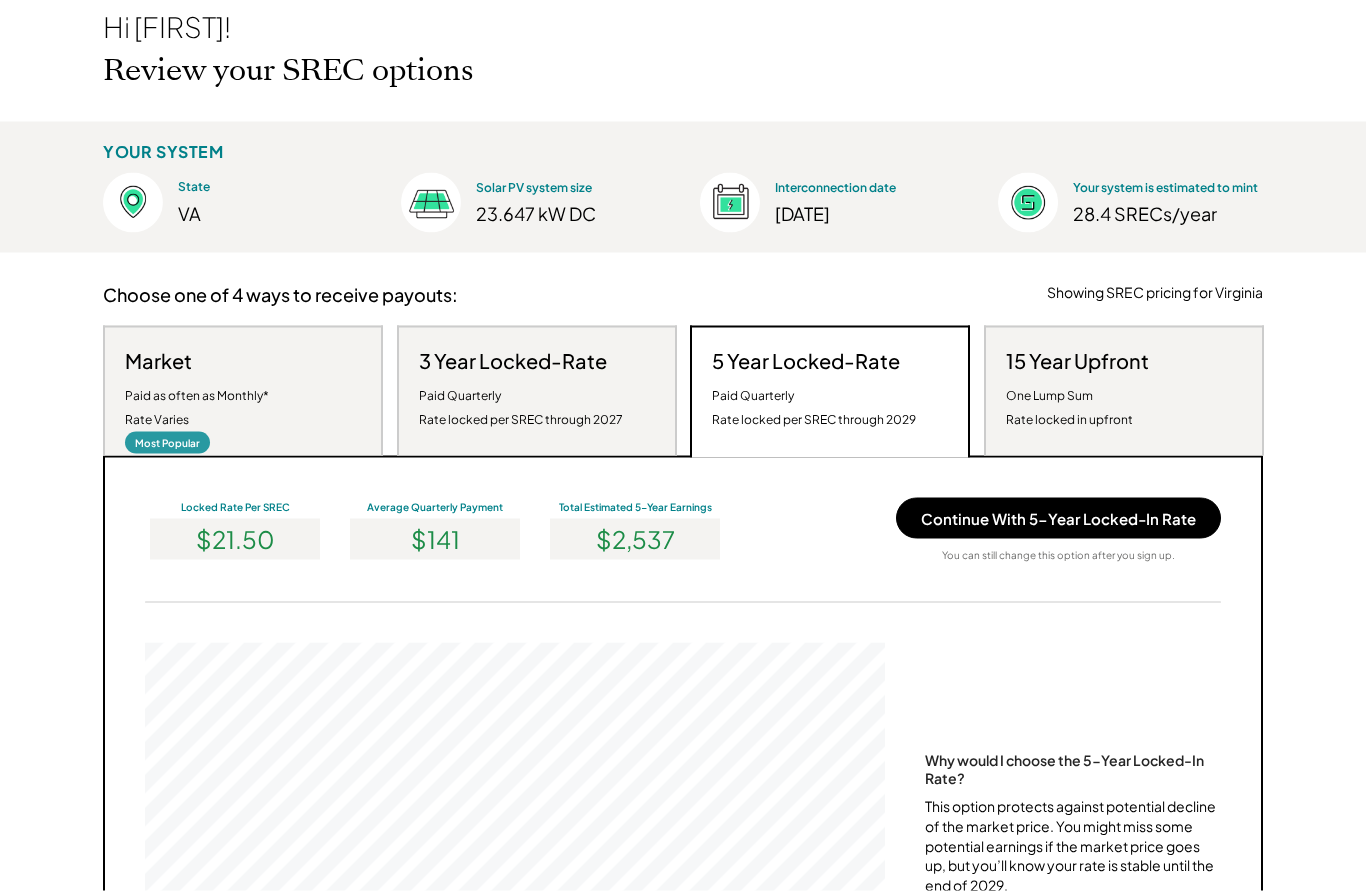 scroll, scrollTop: 113, scrollLeft: 0, axis: vertical 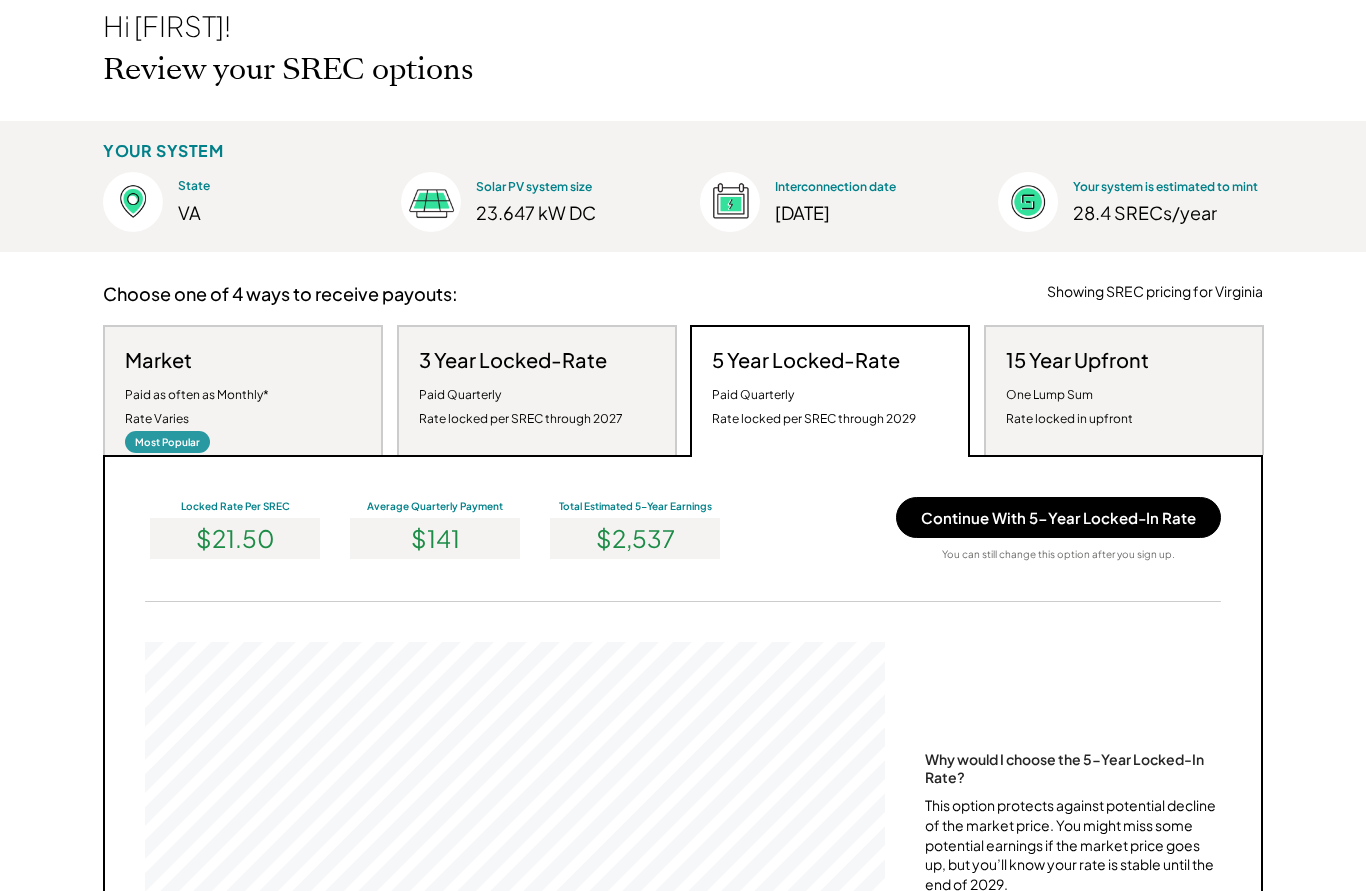 click on "Paid as often as Monthly*
Rate Varies" at bounding box center (197, 407) 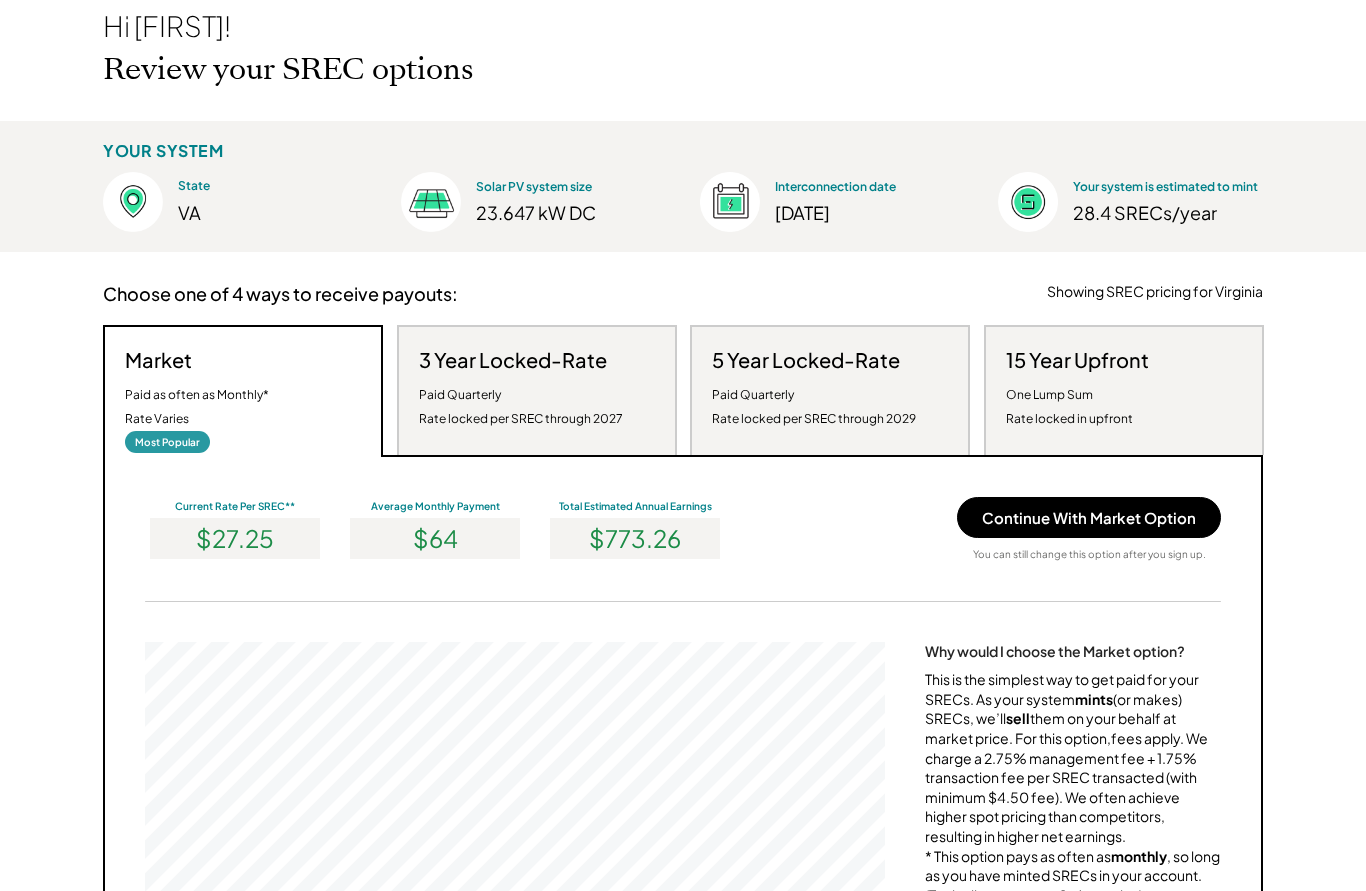 scroll, scrollTop: 999620, scrollLeft: 999260, axis: both 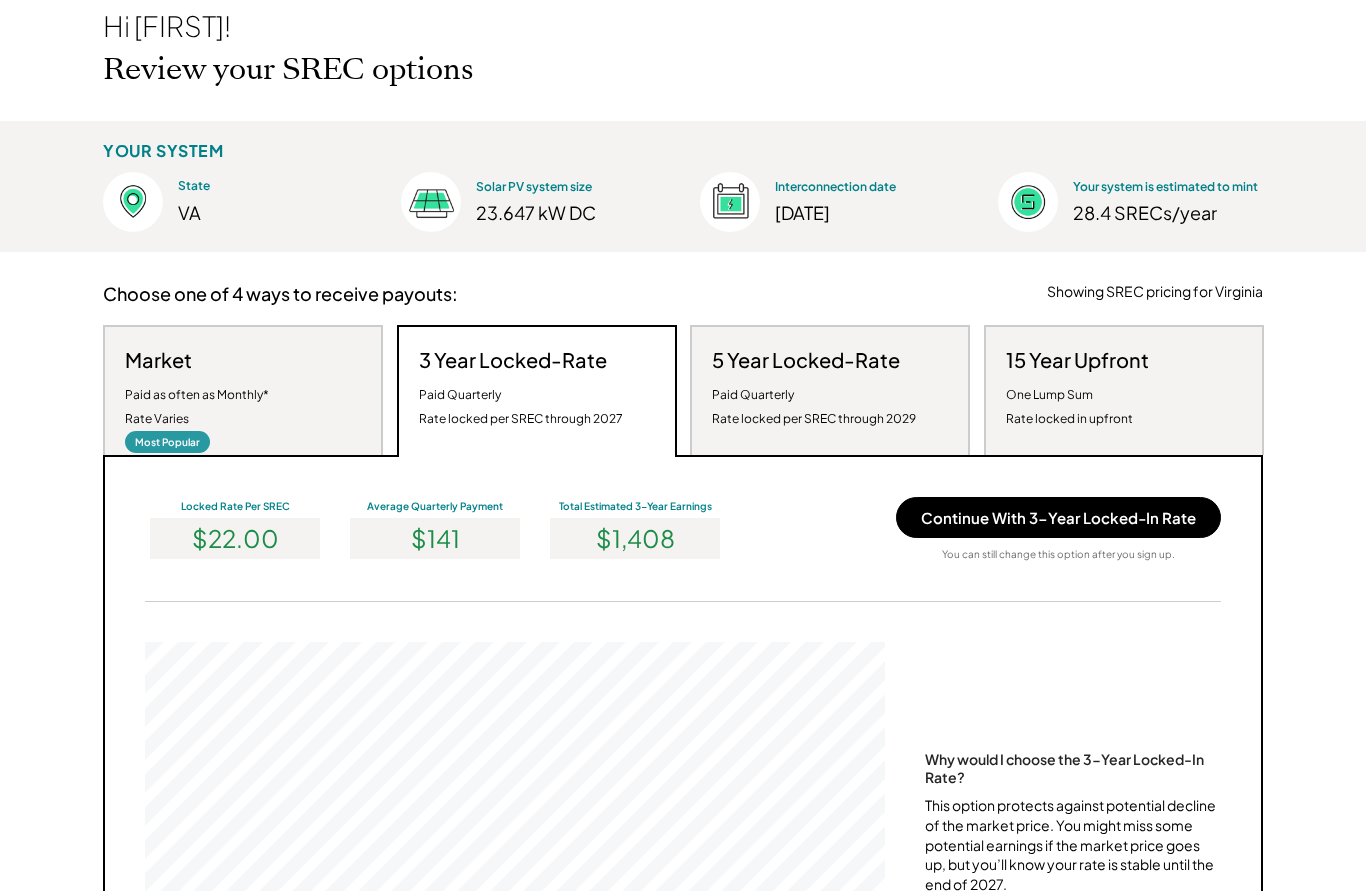 click on "5 Year Locked-Rate Paid Quarterly
Rate locked per SREC through 2029" at bounding box center [814, 389] 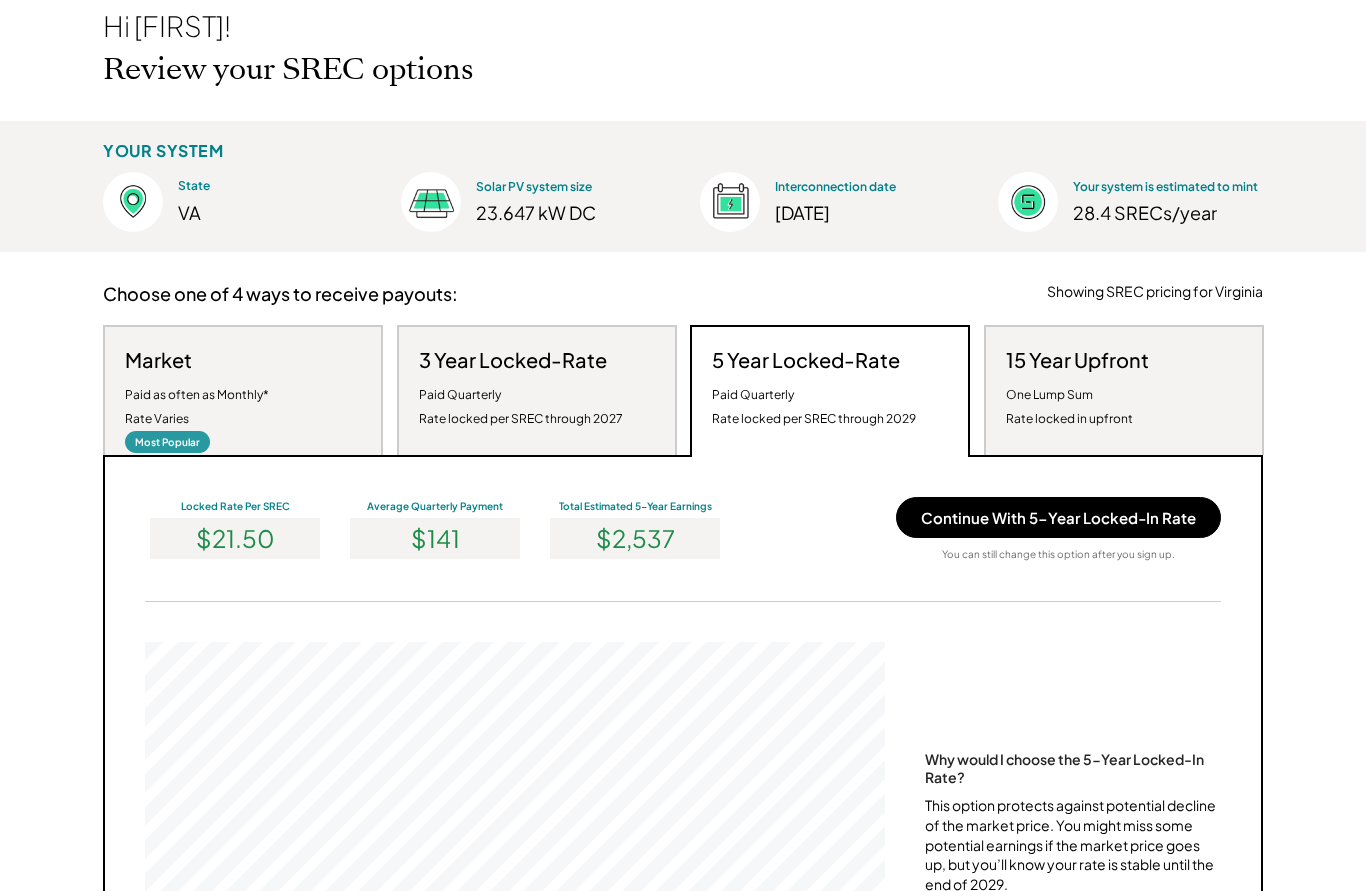 scroll, scrollTop: 999620, scrollLeft: 999260, axis: both 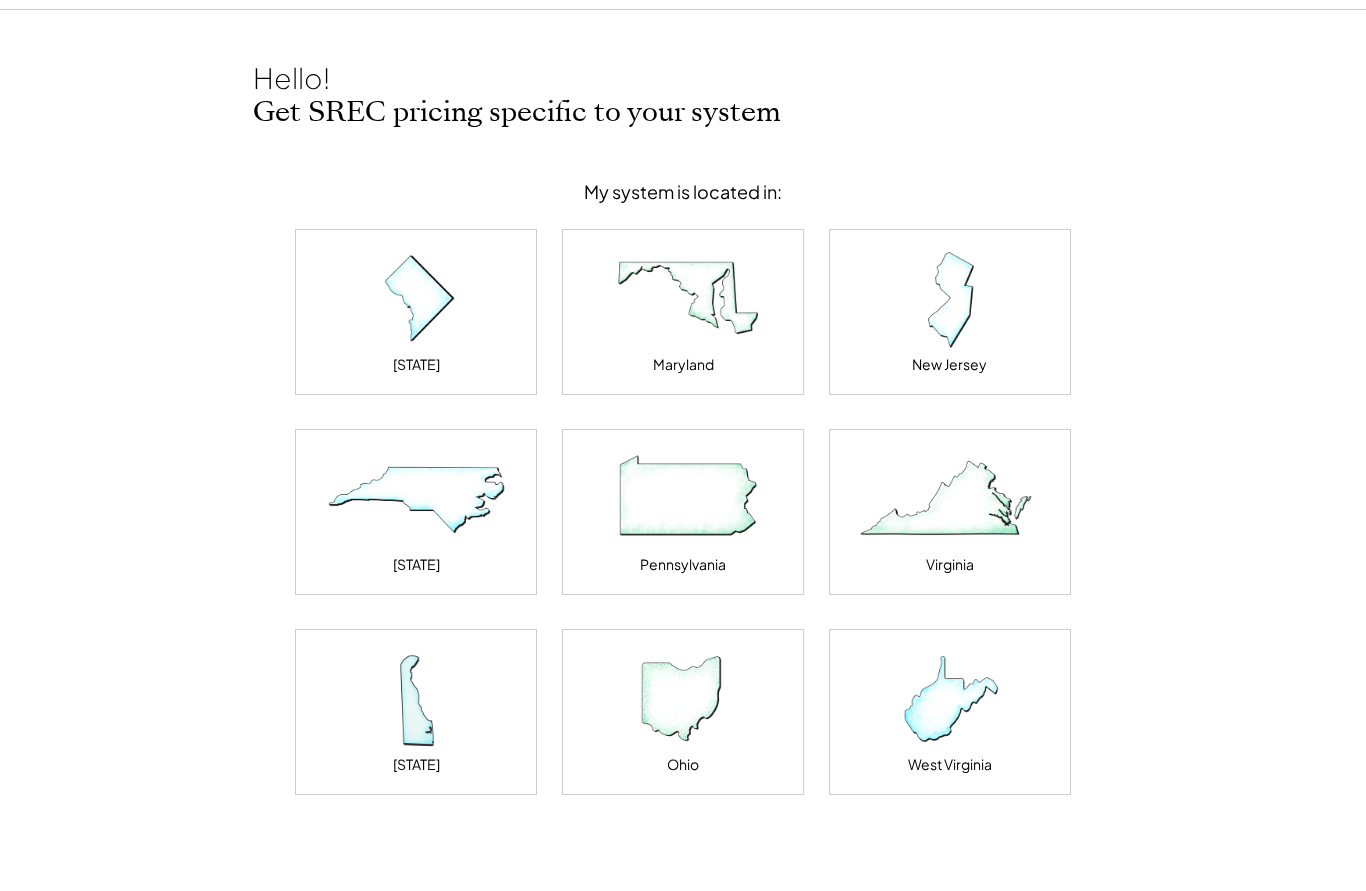 click at bounding box center (950, 500) 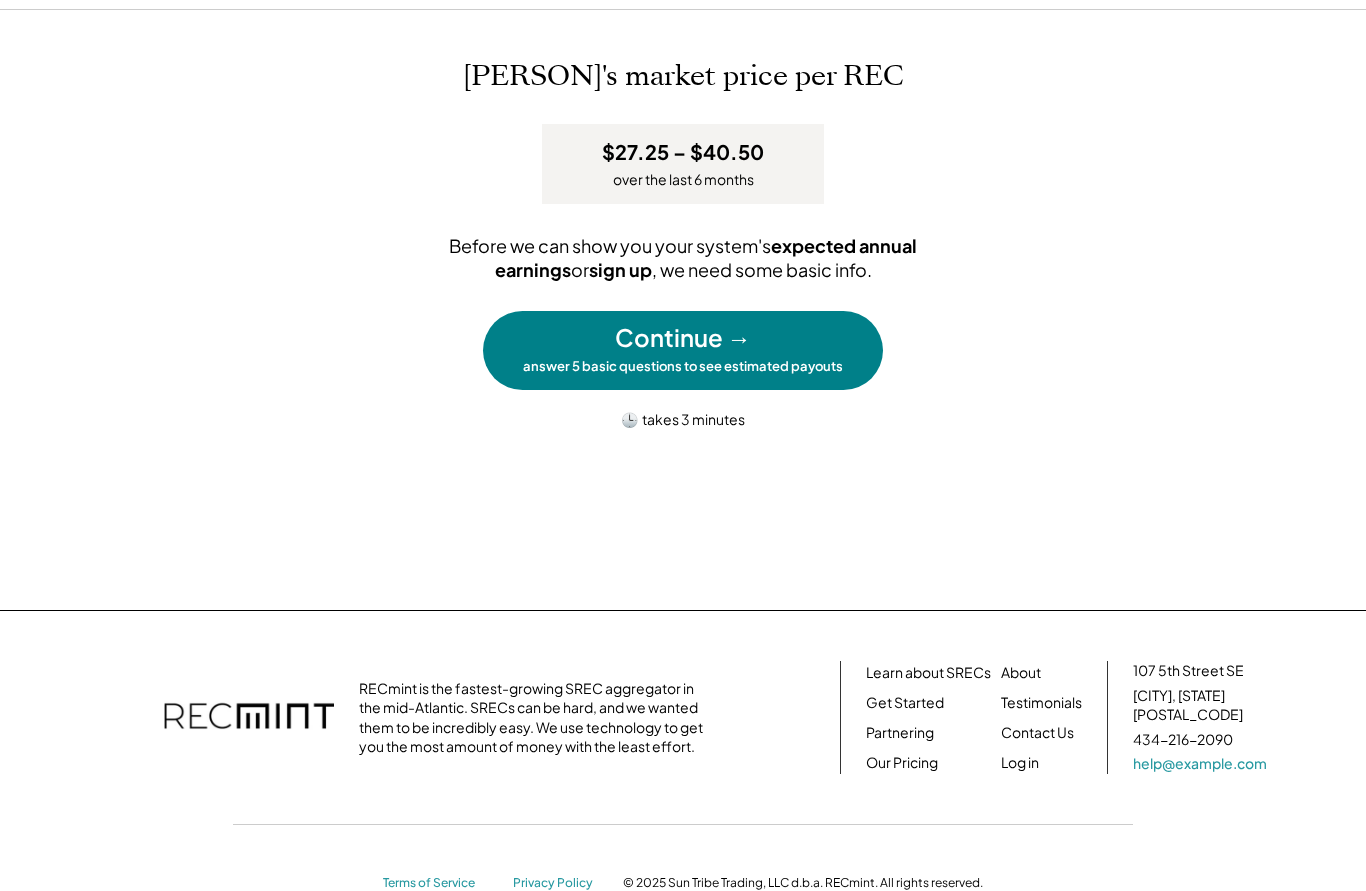 click on "Continue →" at bounding box center [683, 338] 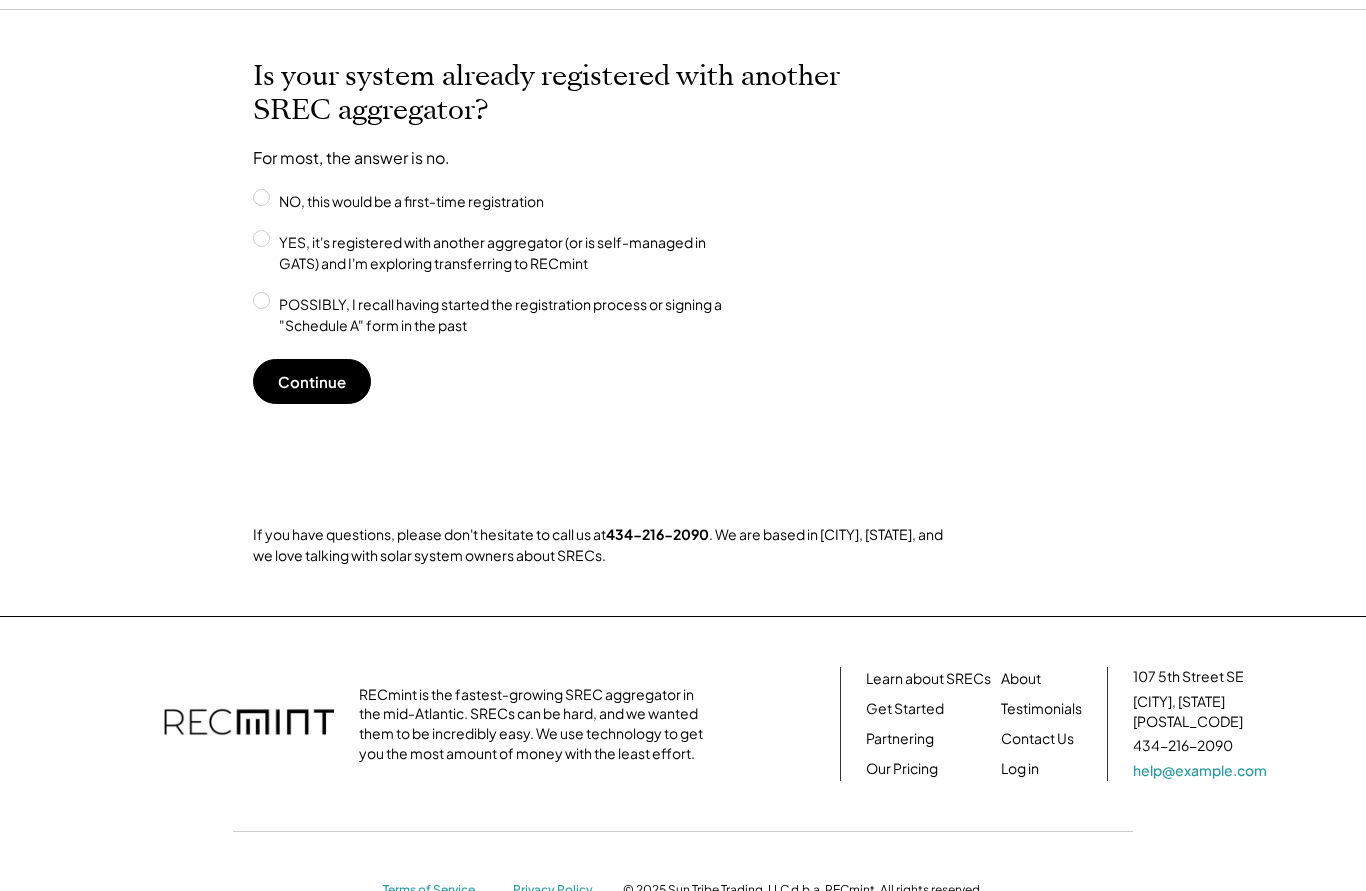 click on "Continue" at bounding box center [312, 381] 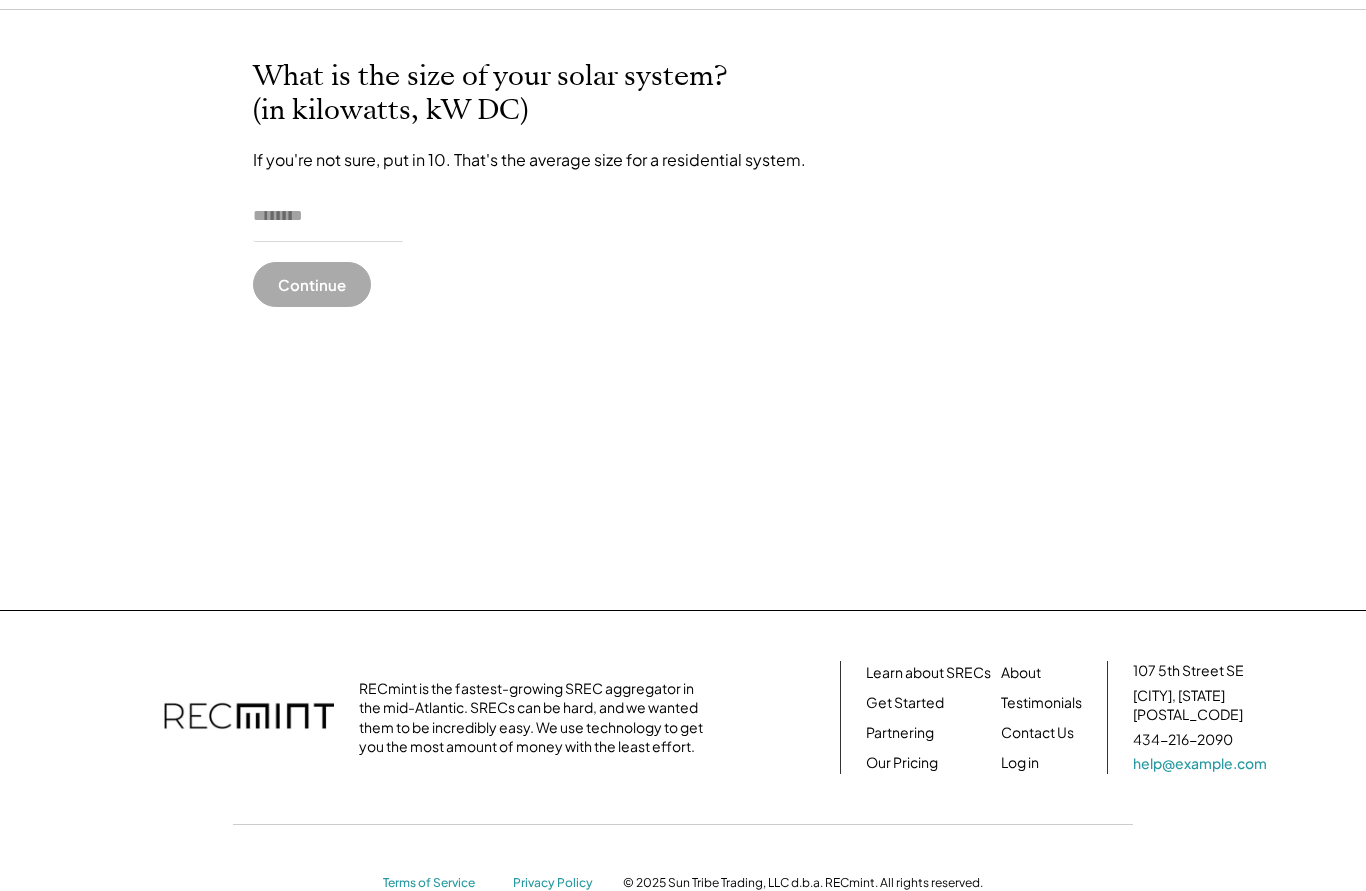 click at bounding box center (328, 217) 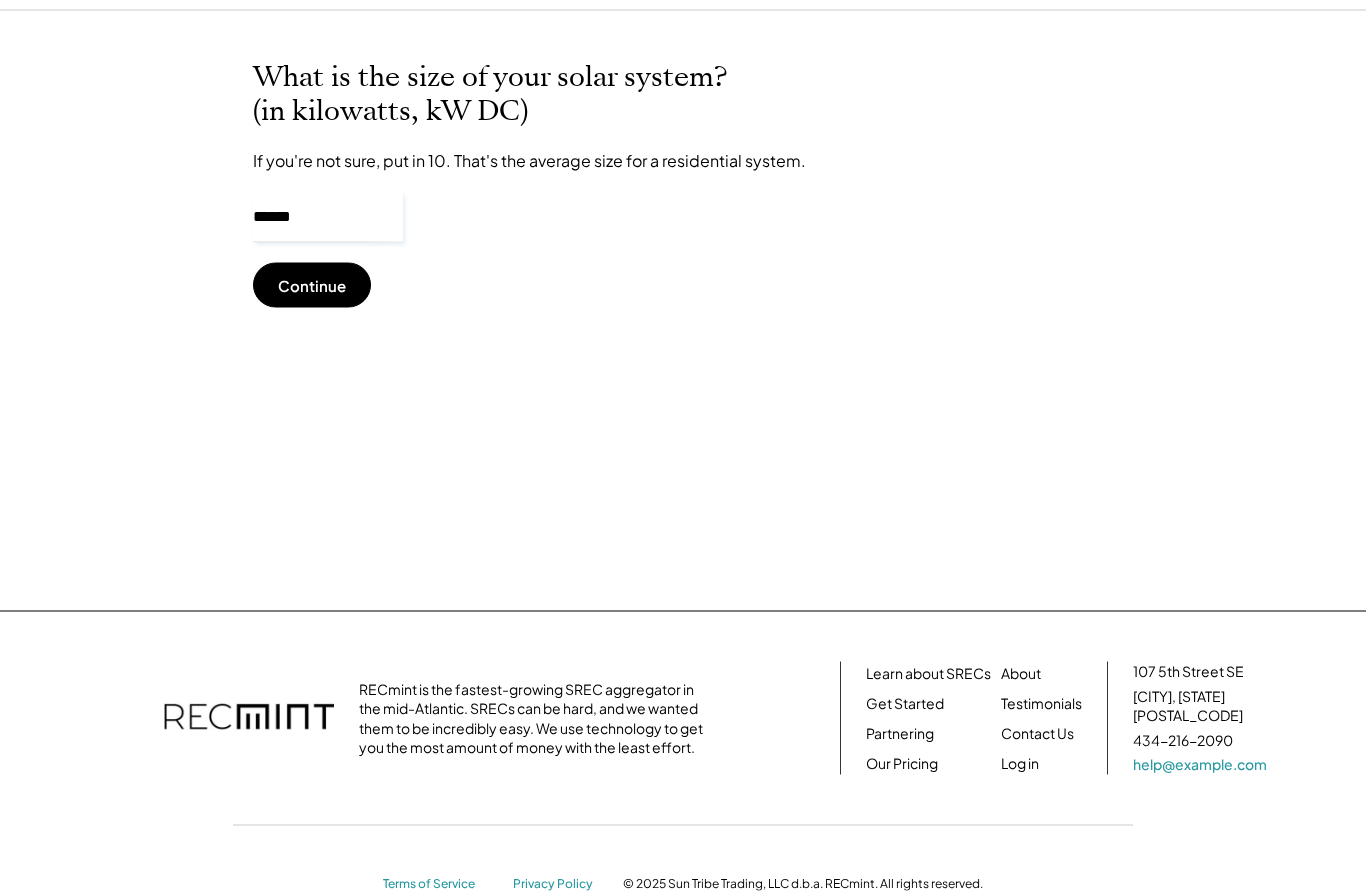 type on "******" 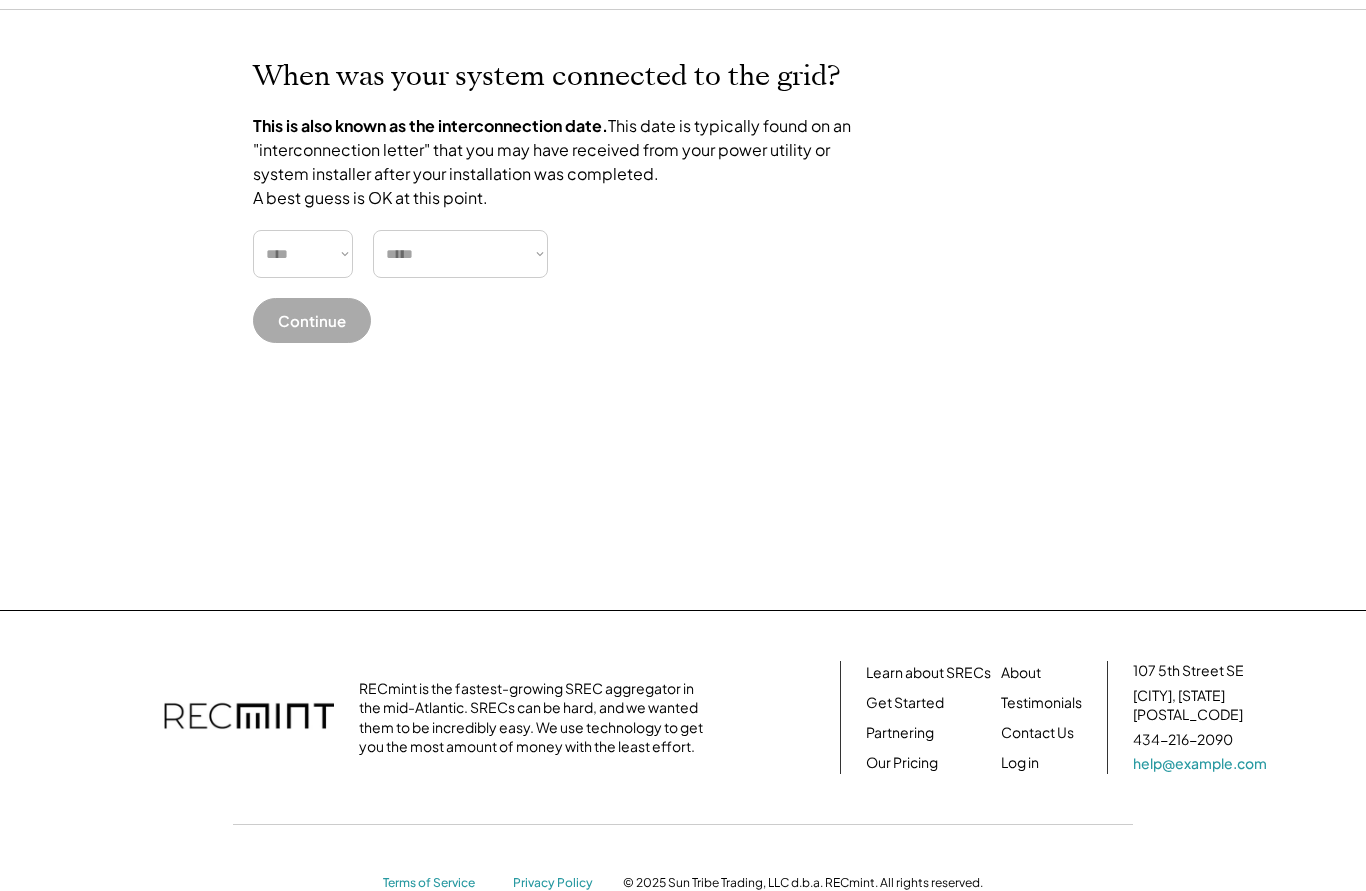 click on "**** **** **** **** **** **** **** **** **** **** **** **** **** **** ****" at bounding box center [303, 254] 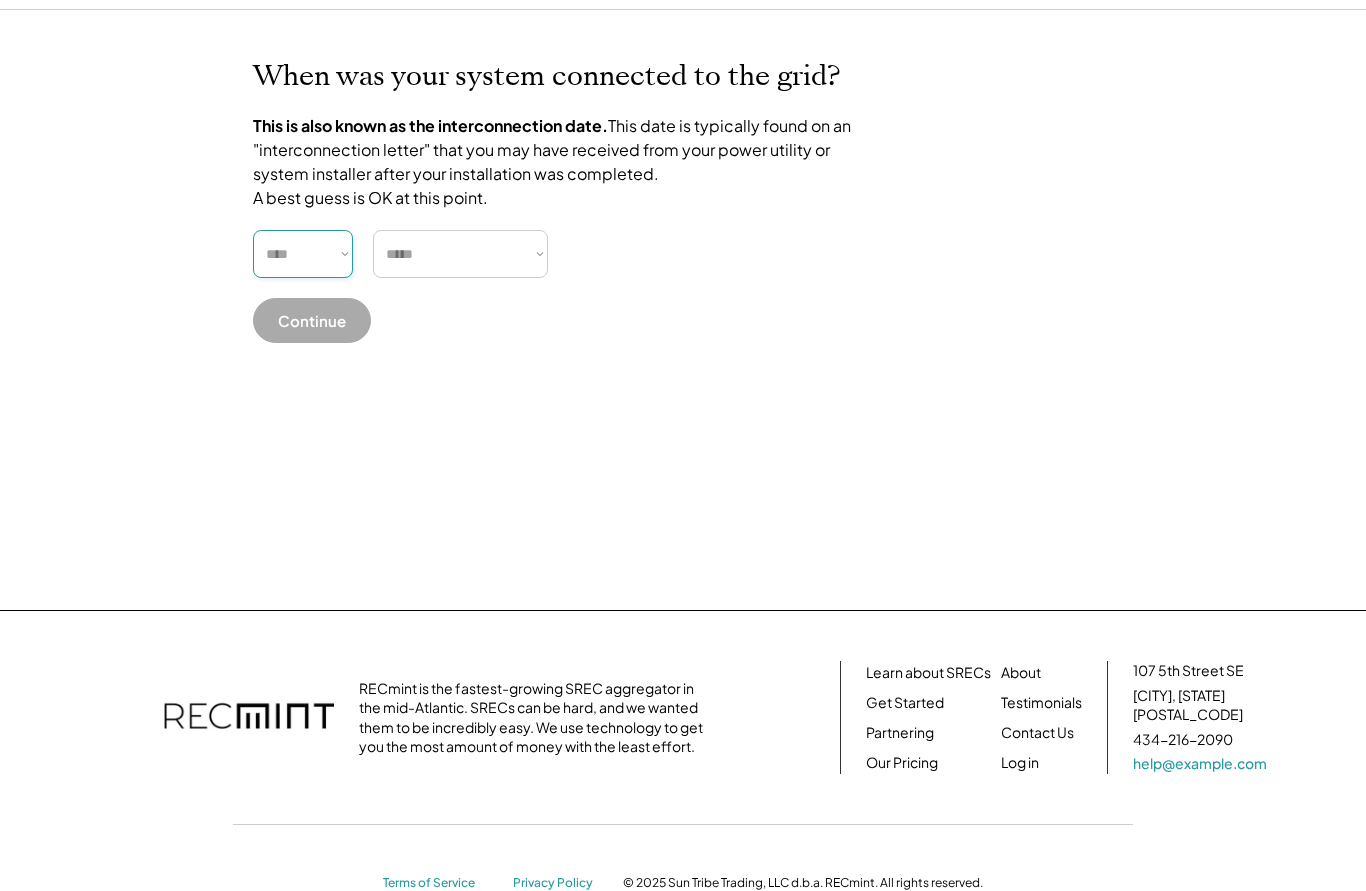 select on "****" 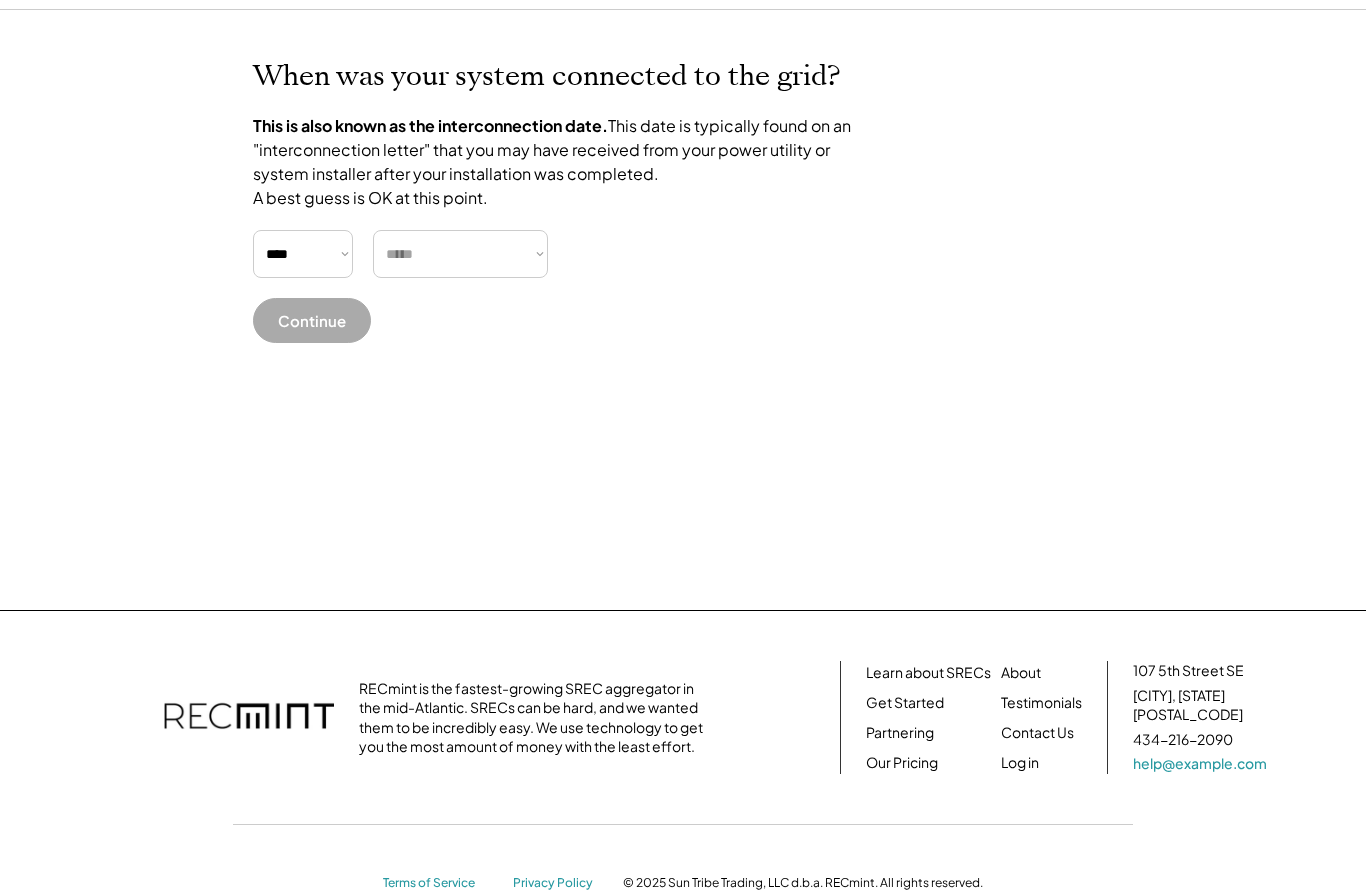 click on "***** ******* ******** ***** ***** *** **** **** ****** ********* ******* ******** ********" at bounding box center [460, 254] 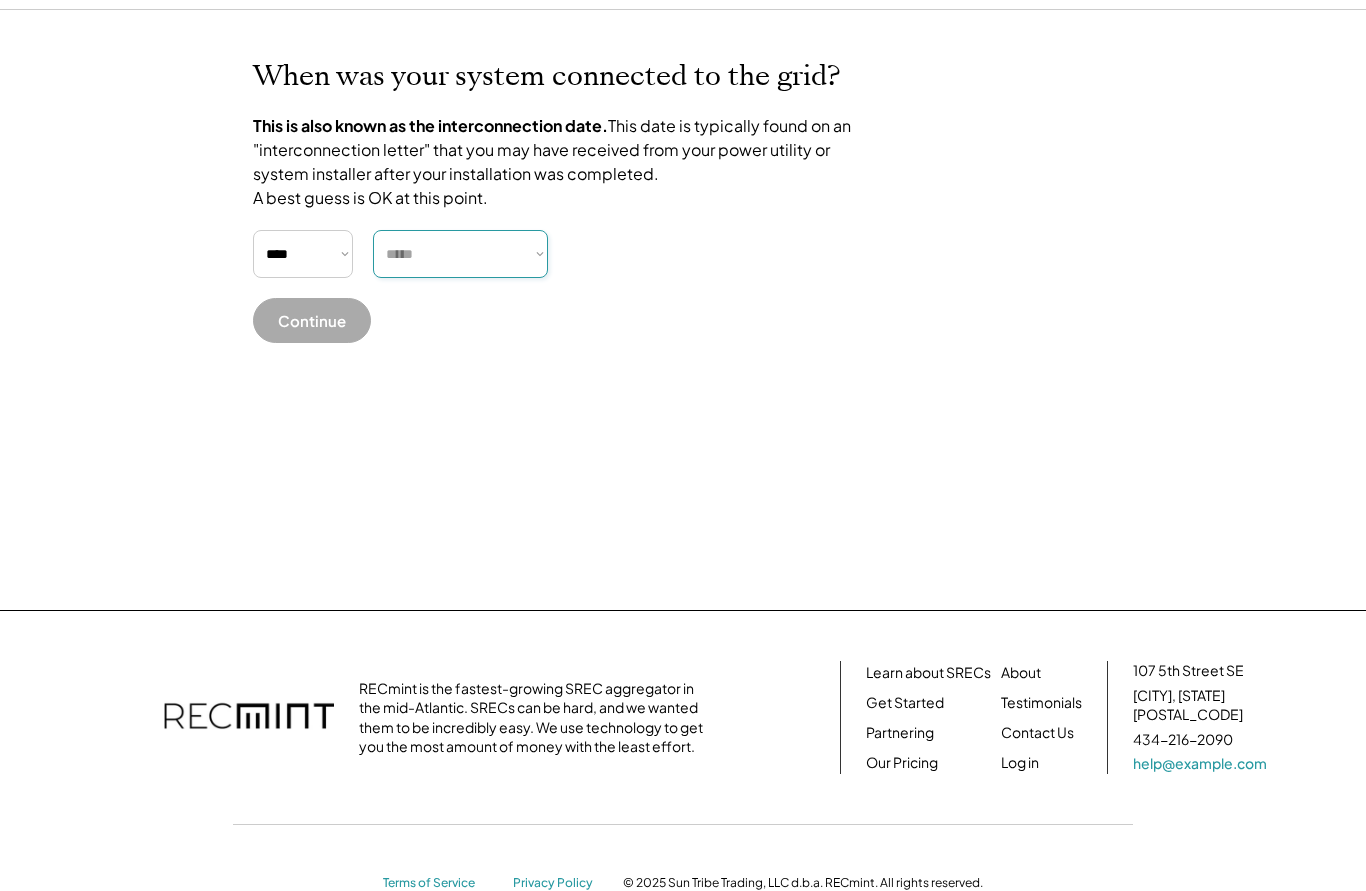 select on "**********" 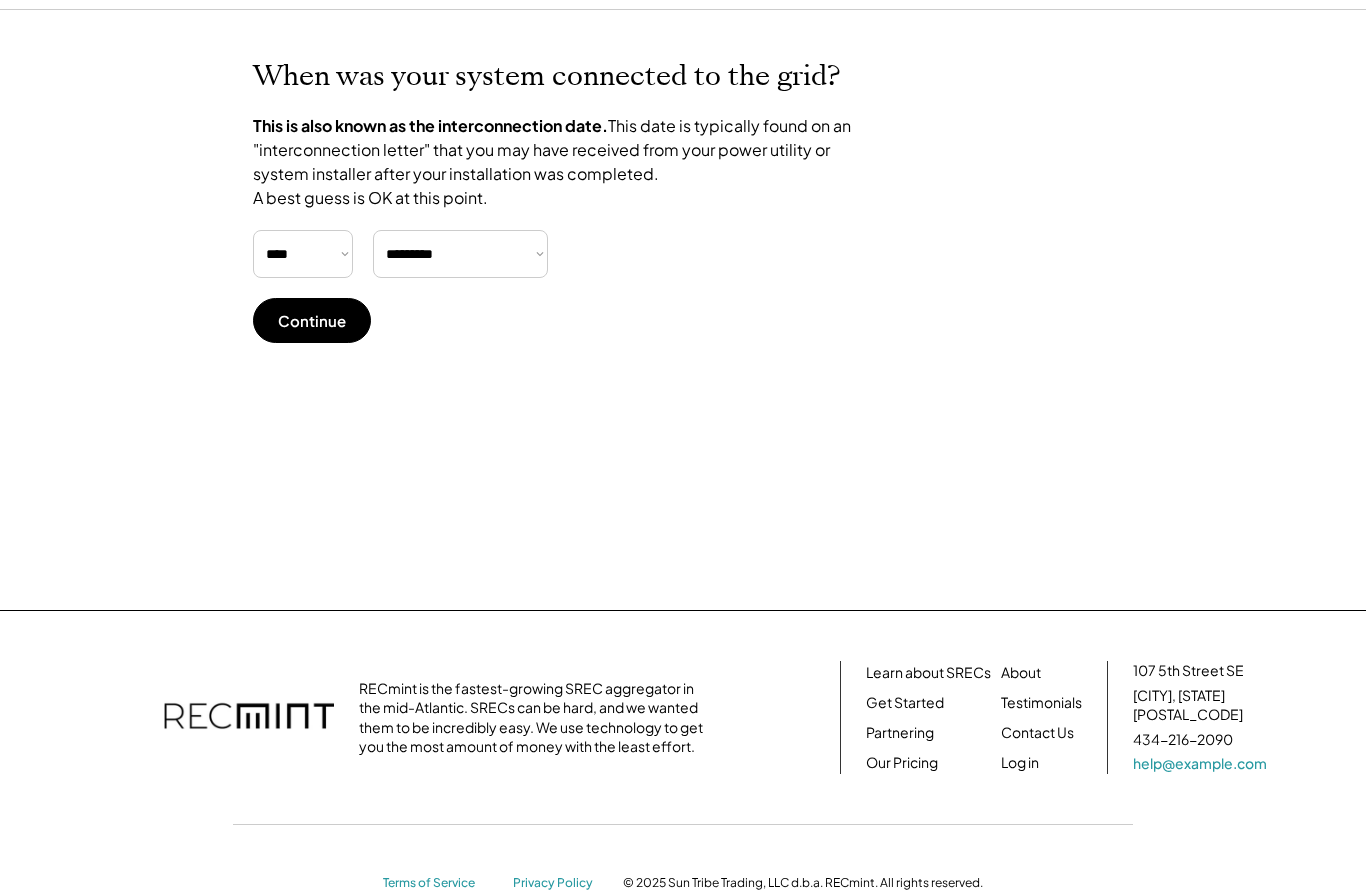 click on "Continue" at bounding box center (312, 320) 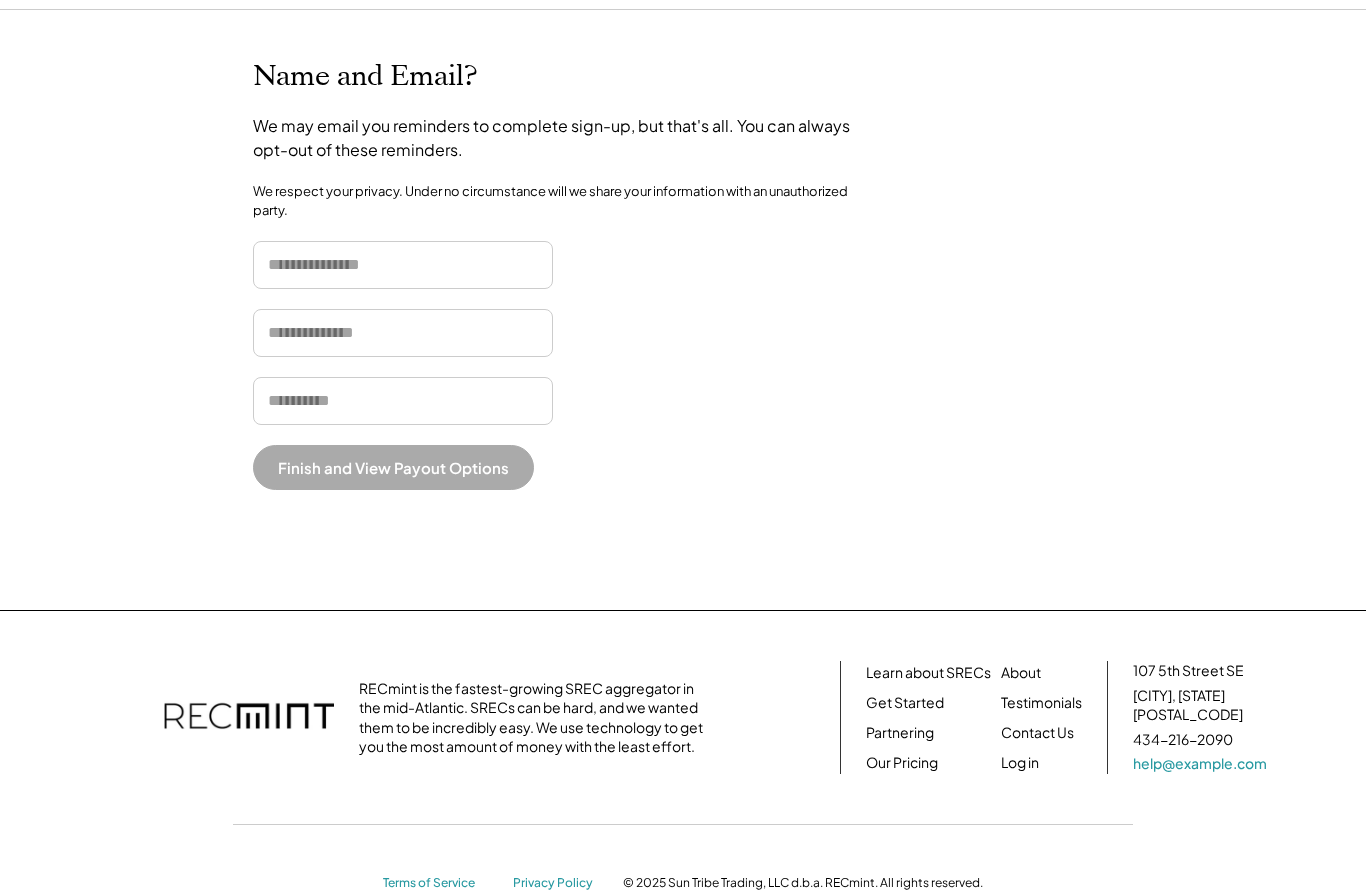 click at bounding box center [403, 265] 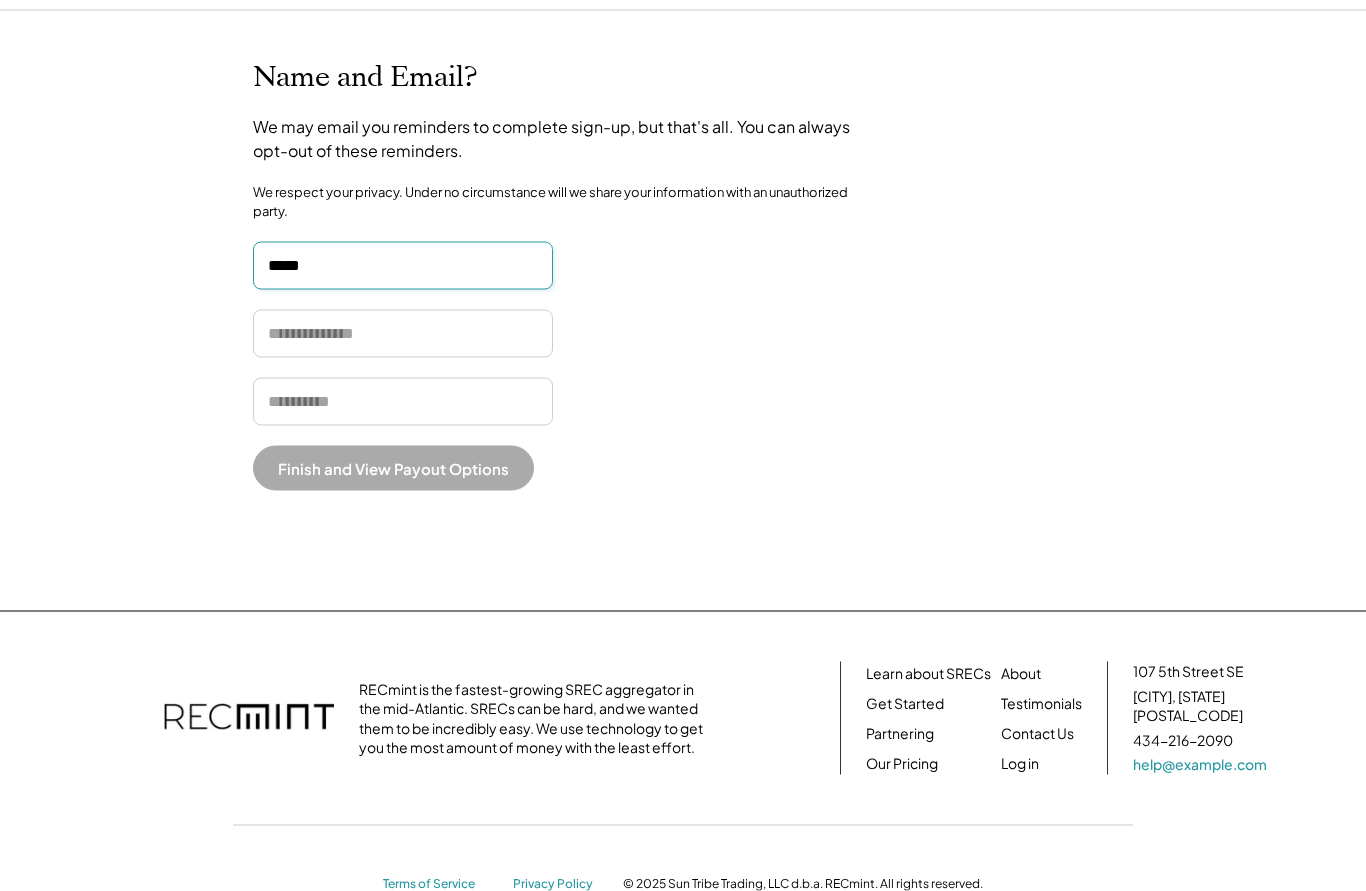 type on "*****" 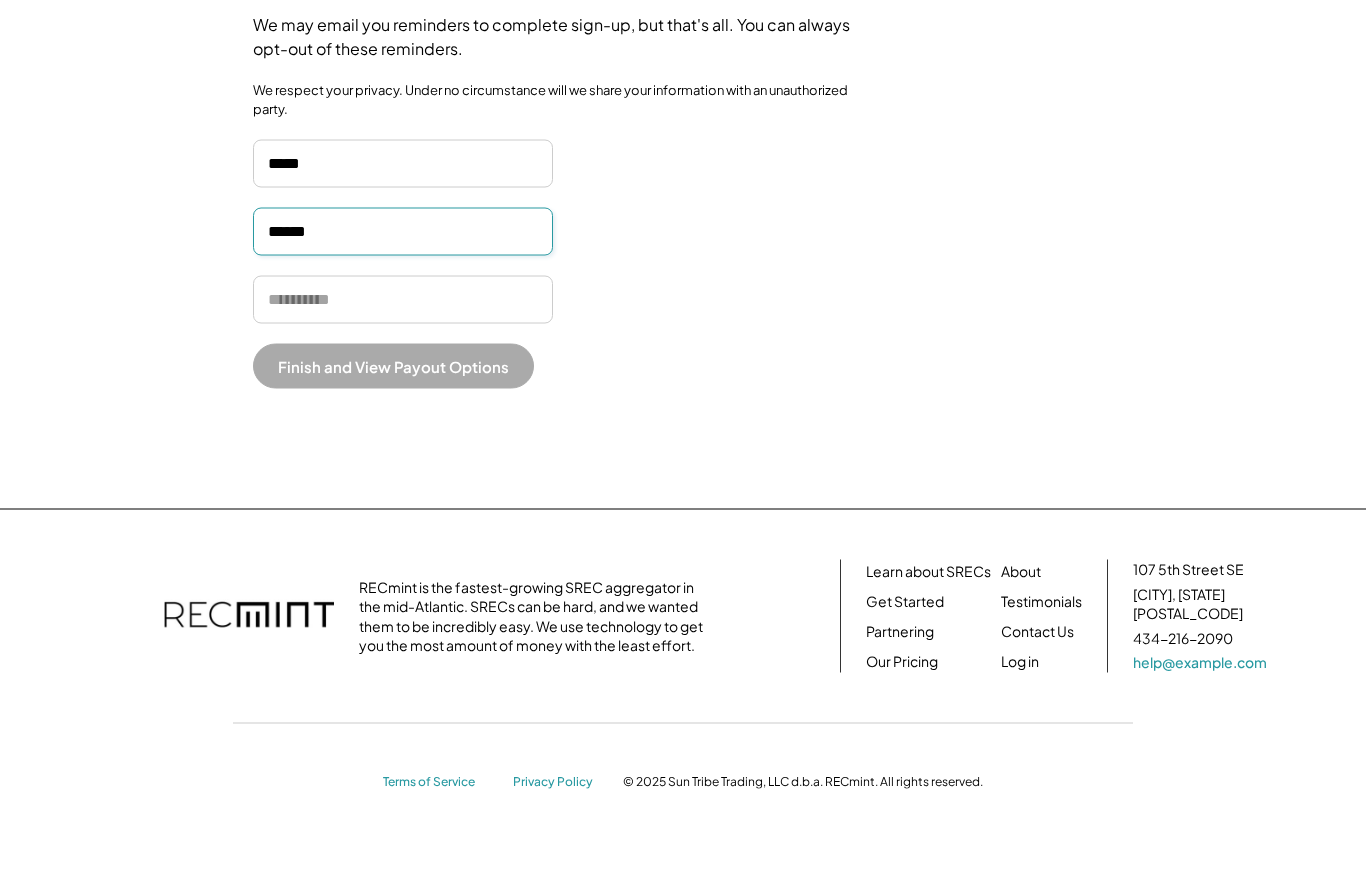 type on "******" 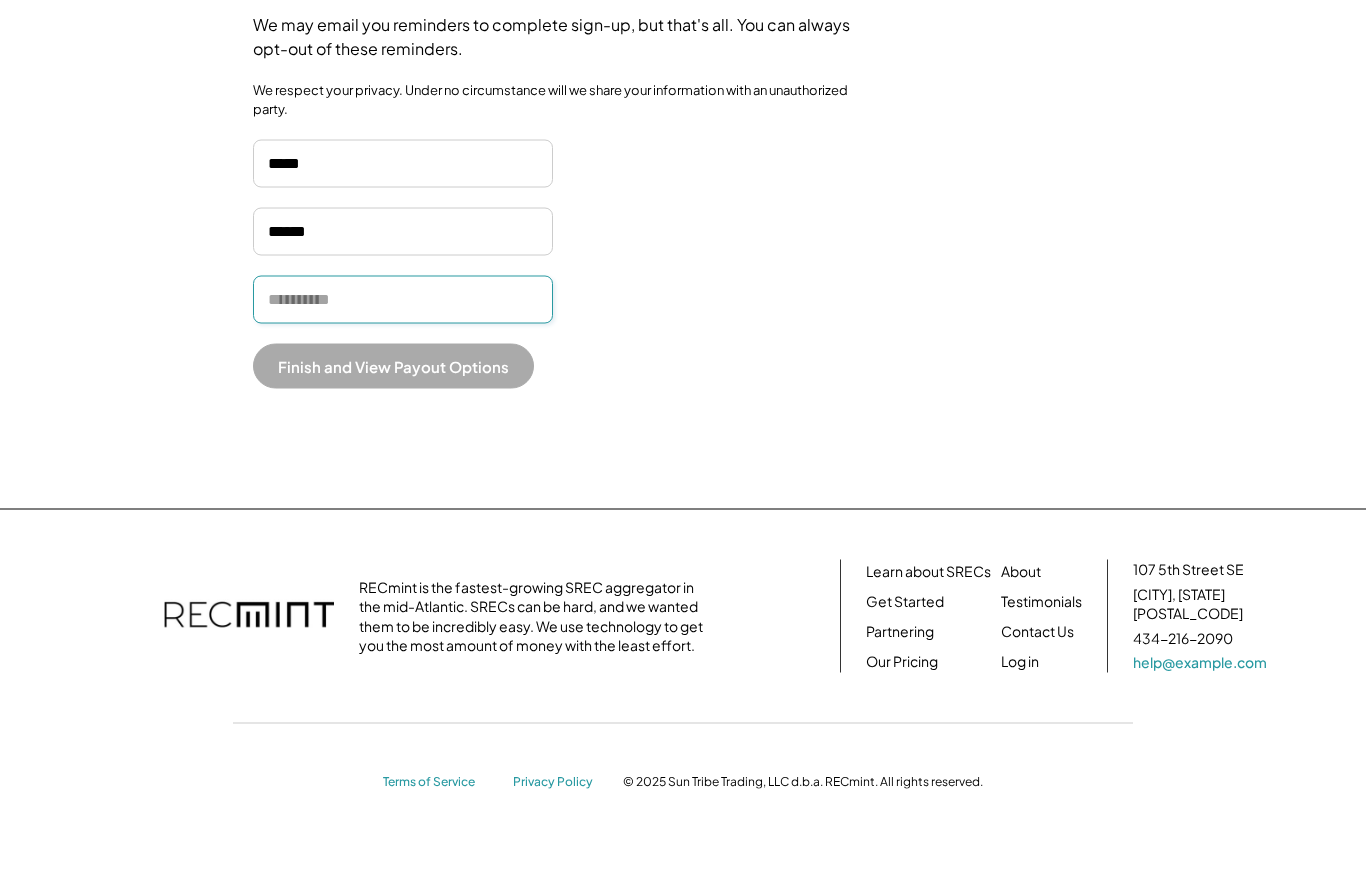 type on "**********" 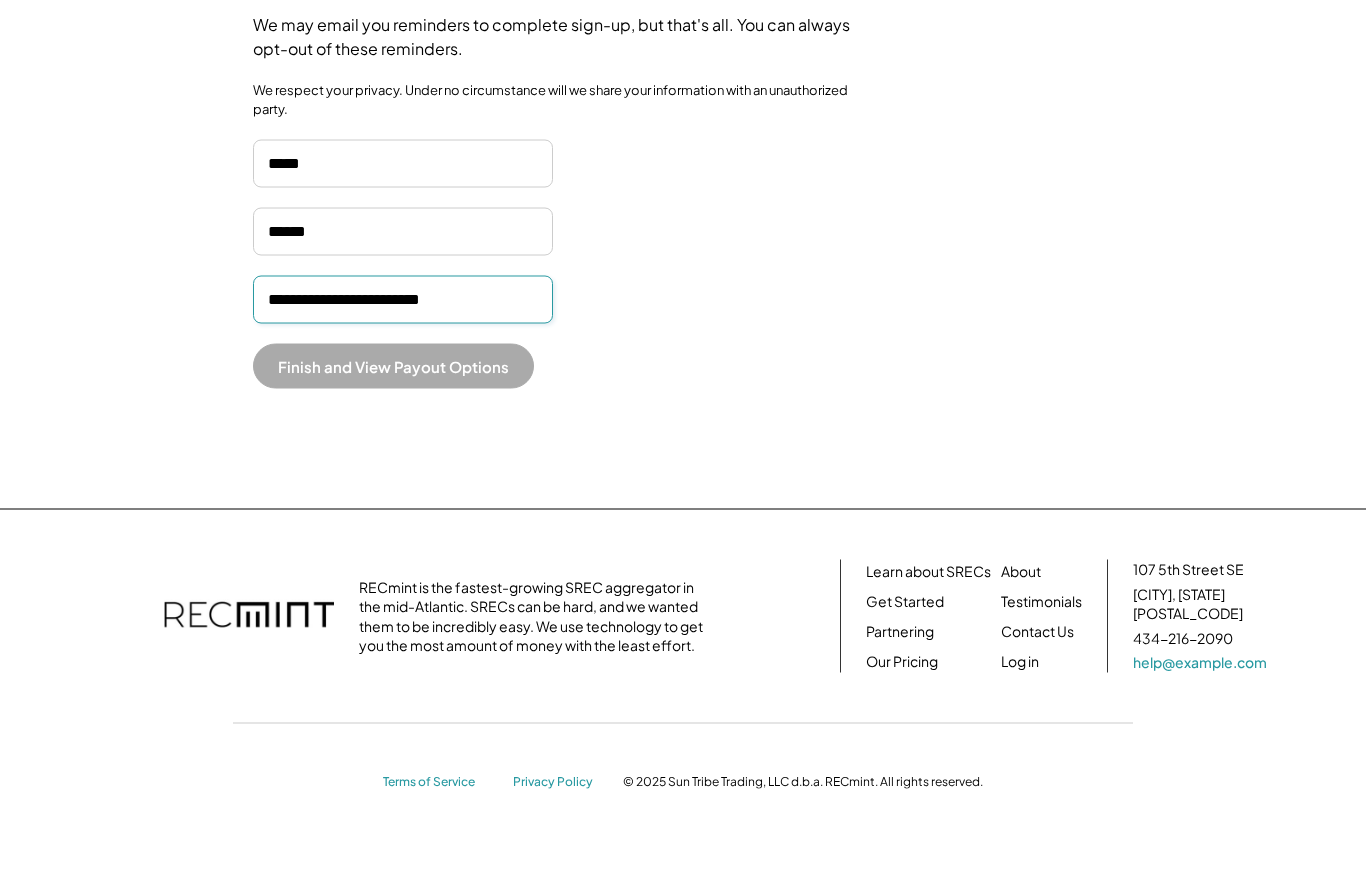 scroll, scrollTop: 128, scrollLeft: 0, axis: vertical 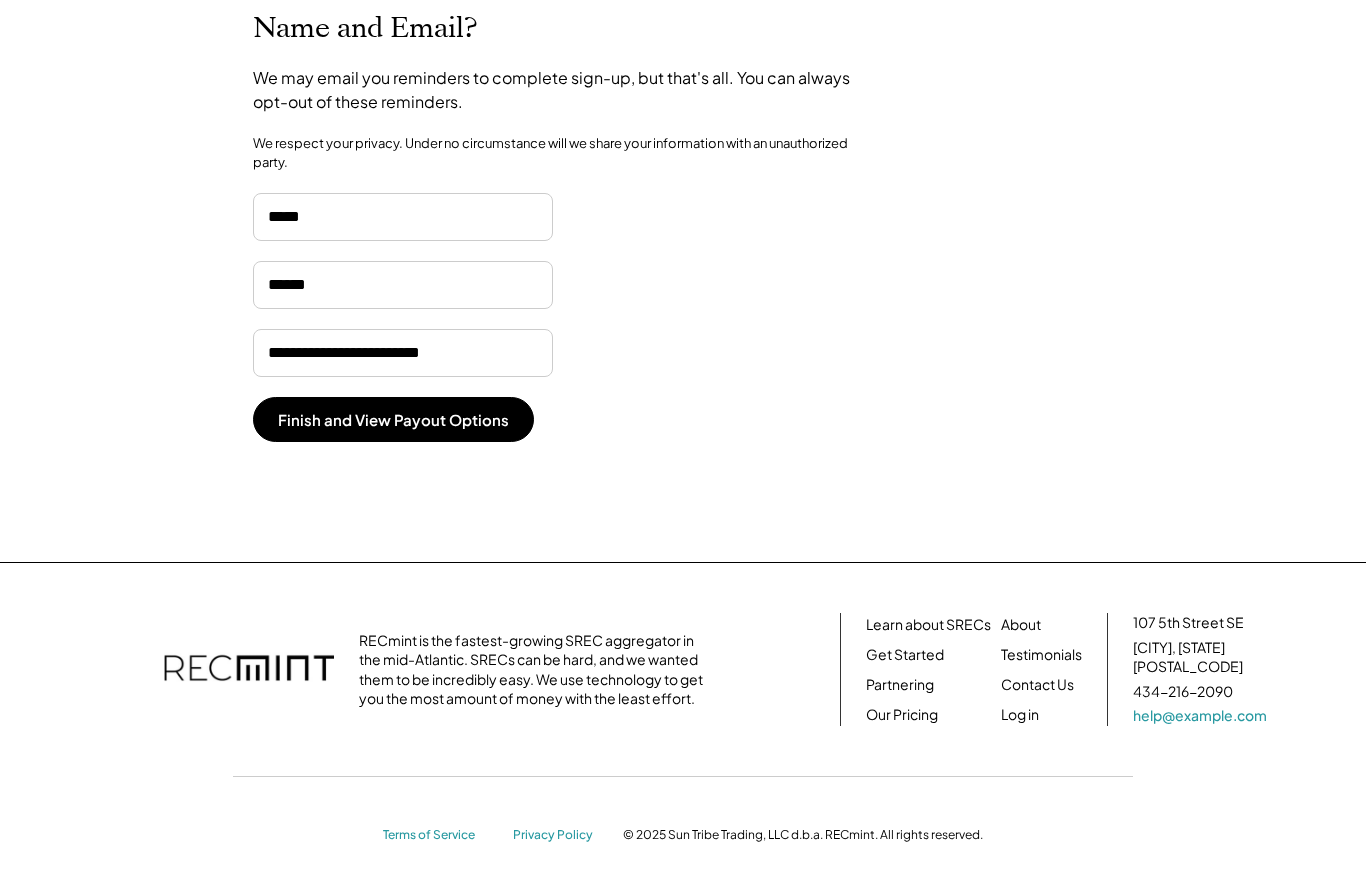 click on "Finish and View Payout Options" at bounding box center [393, 420] 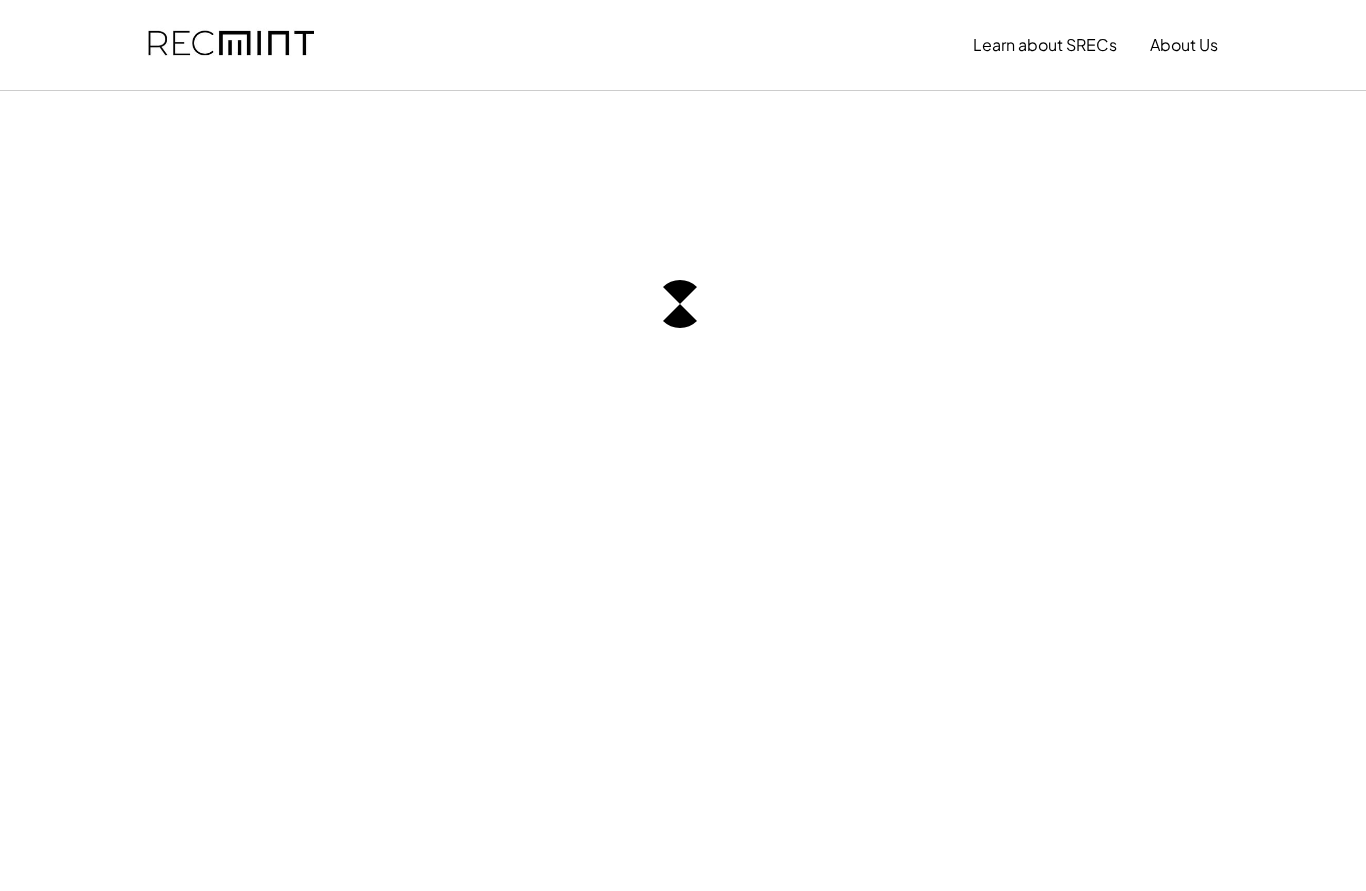 scroll, scrollTop: 0, scrollLeft: 0, axis: both 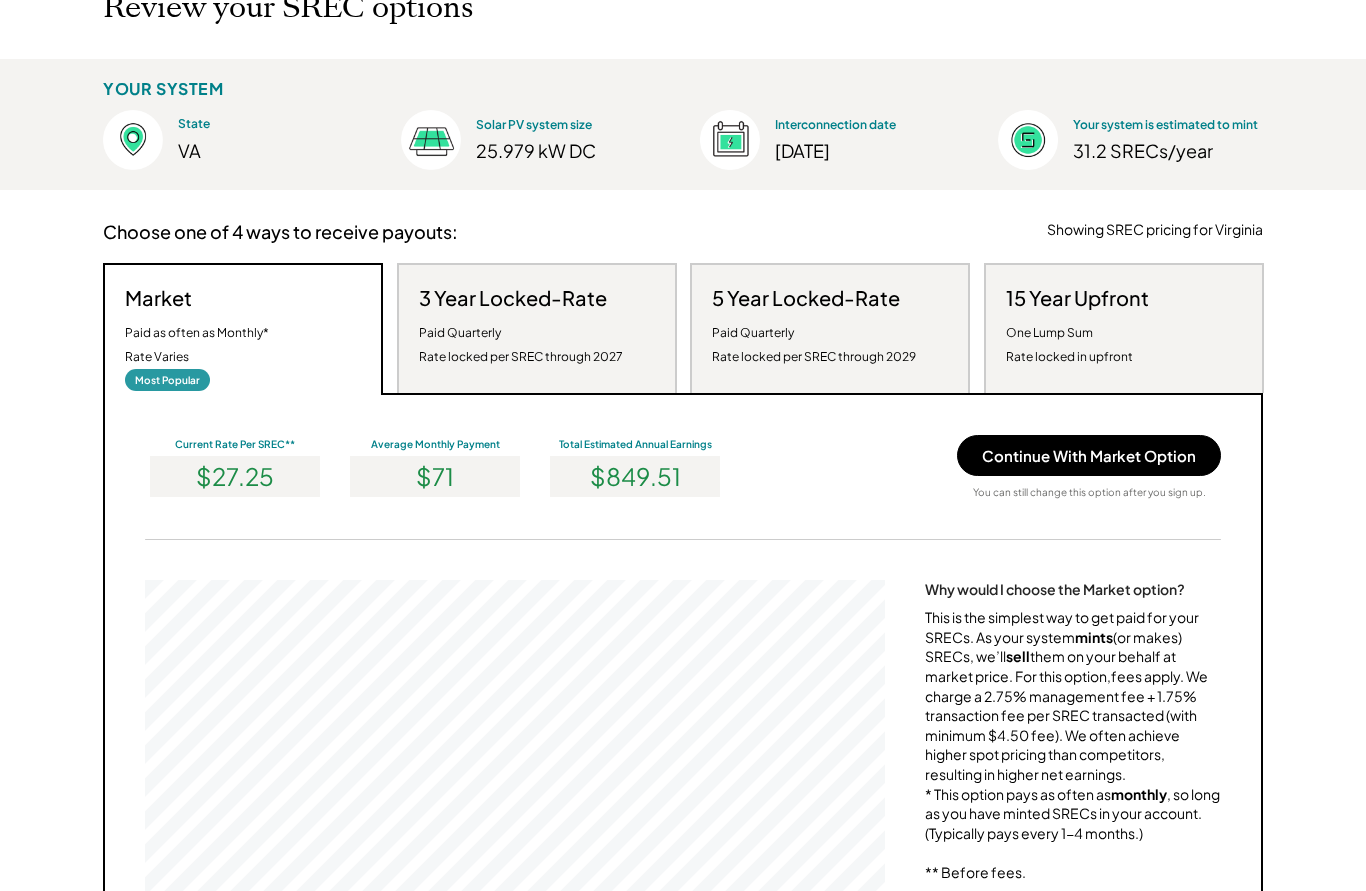 click on "Paid Quarterly
Rate locked per SREC through 2027" at bounding box center (521, 345) 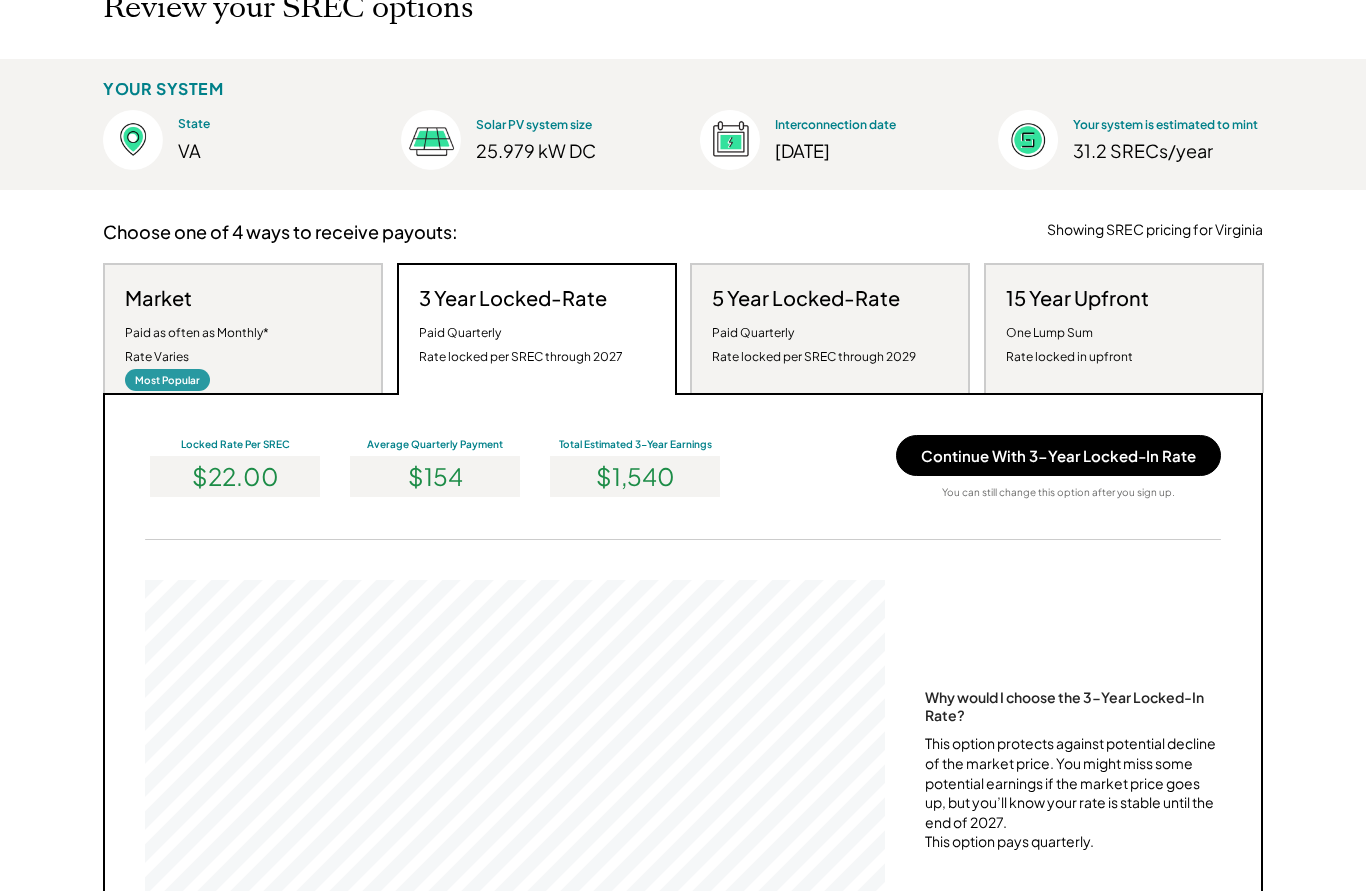 scroll, scrollTop: 999620, scrollLeft: 999260, axis: both 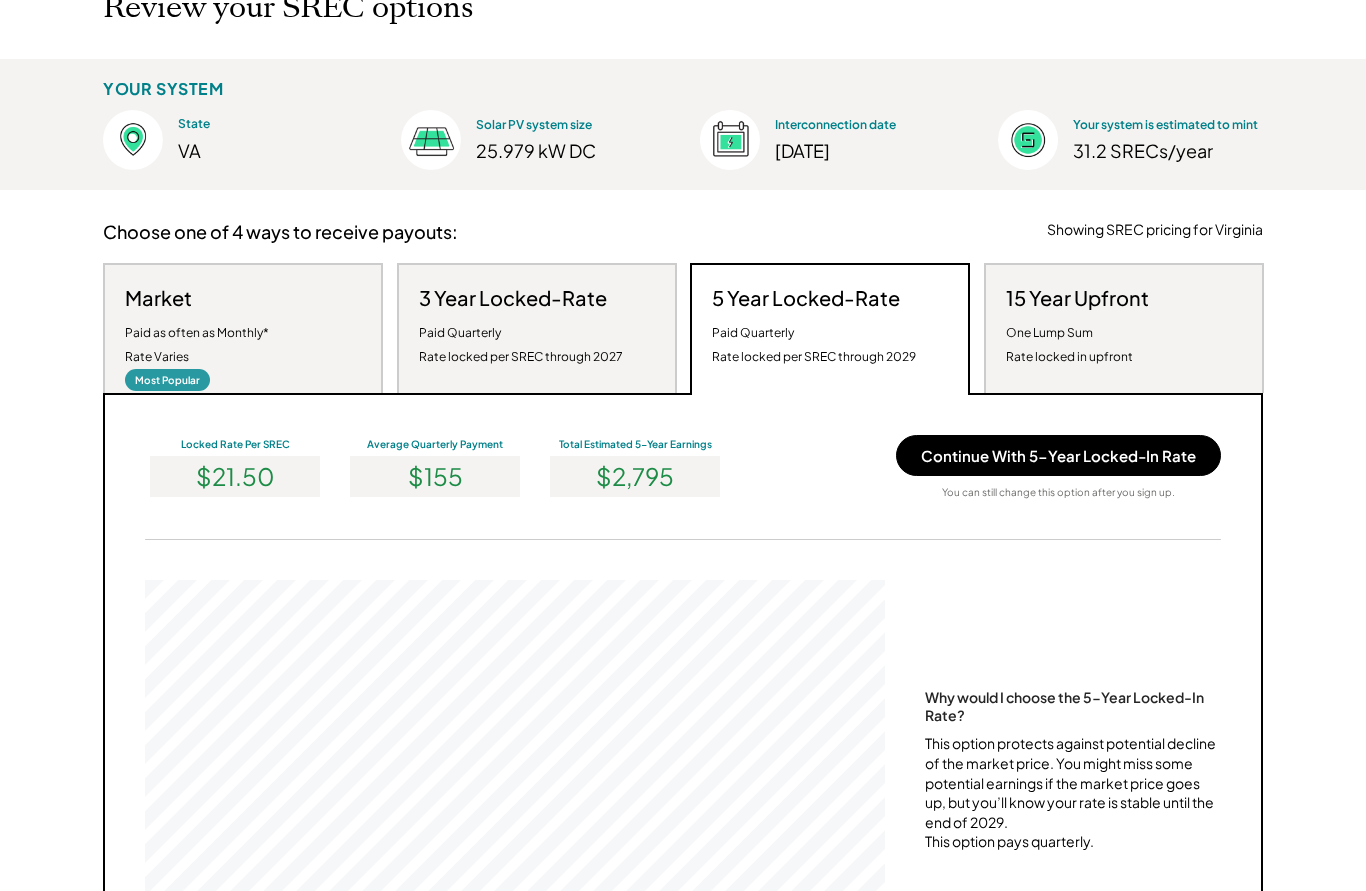 click on "One Lump Sum
Rate locked in upfront" at bounding box center (1069, 345) 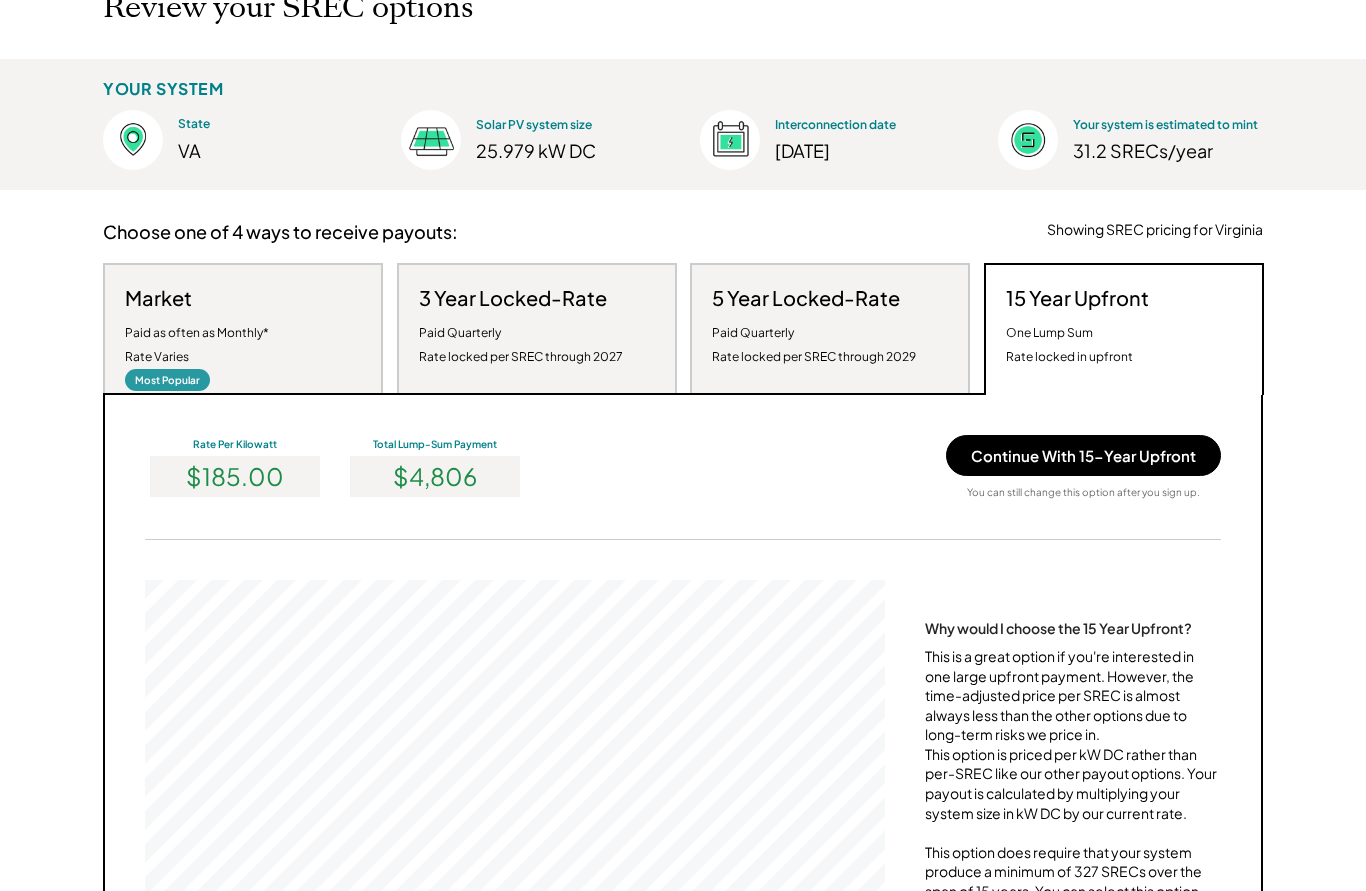 scroll, scrollTop: 999620, scrollLeft: 999260, axis: both 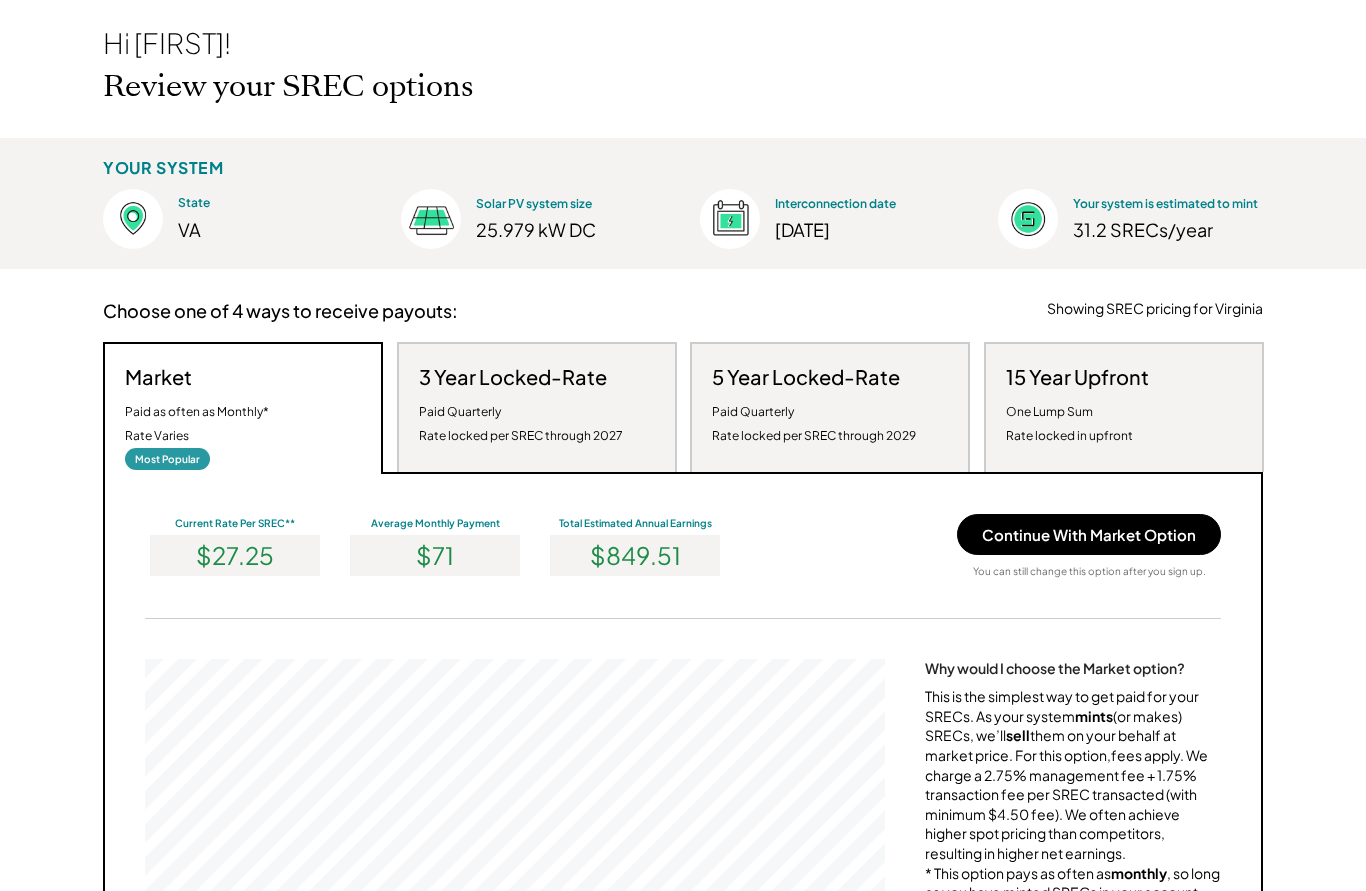 click on "Paid Quarterly
Rate locked per SREC through 2027" at bounding box center [521, 424] 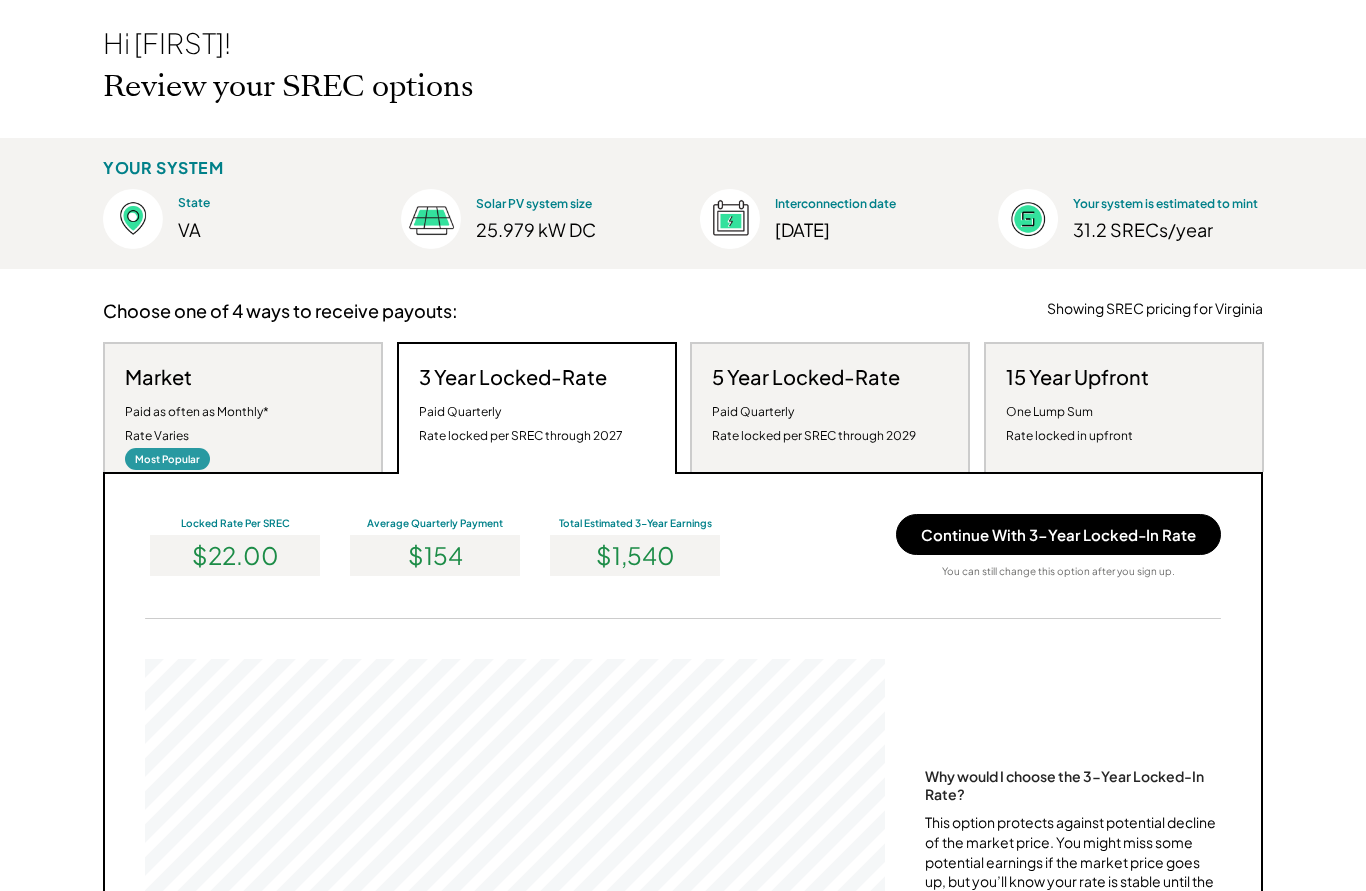 scroll, scrollTop: 999620, scrollLeft: 999260, axis: both 